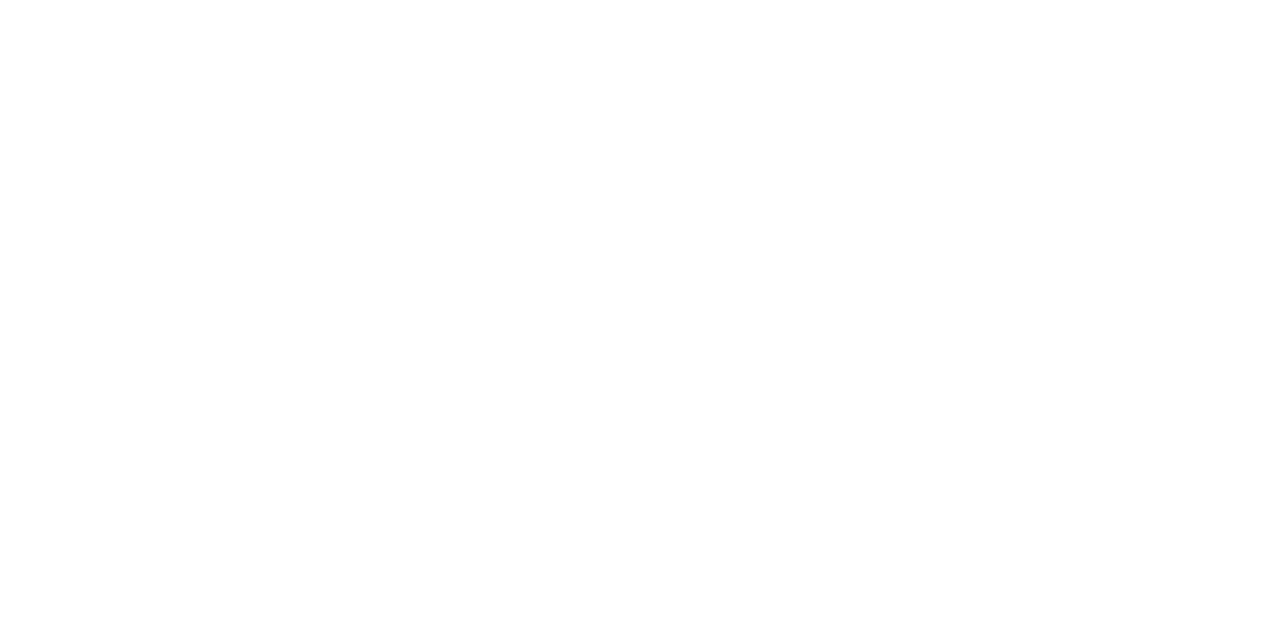 scroll, scrollTop: 0, scrollLeft: 0, axis: both 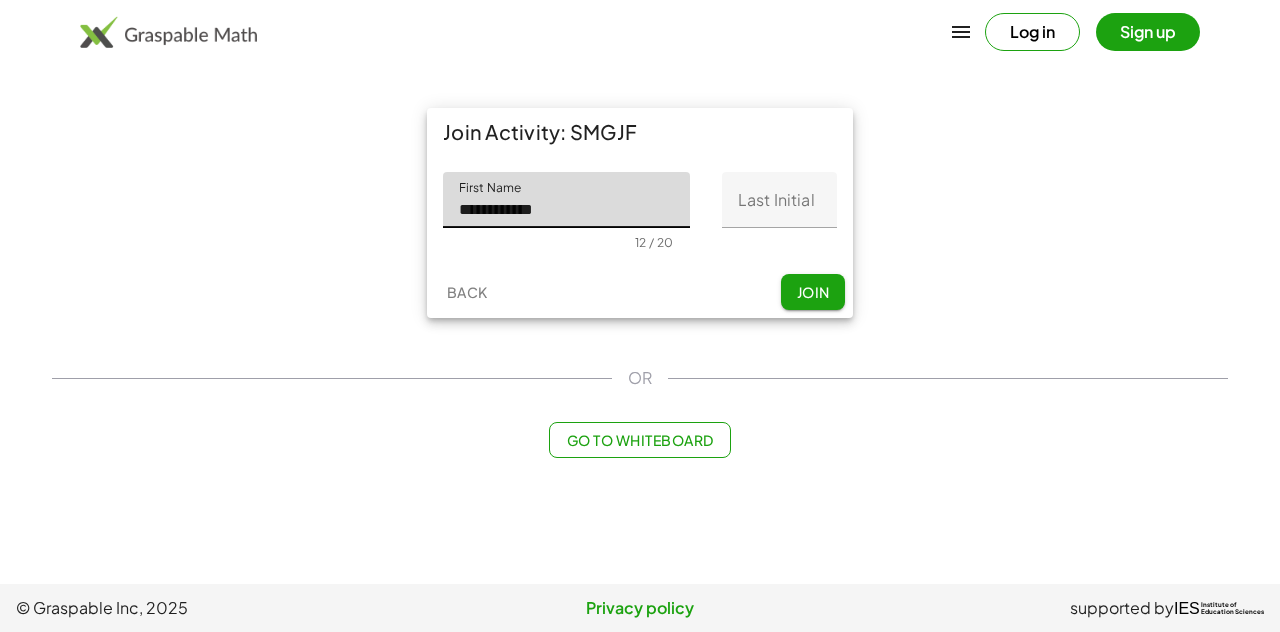 type on "**********" 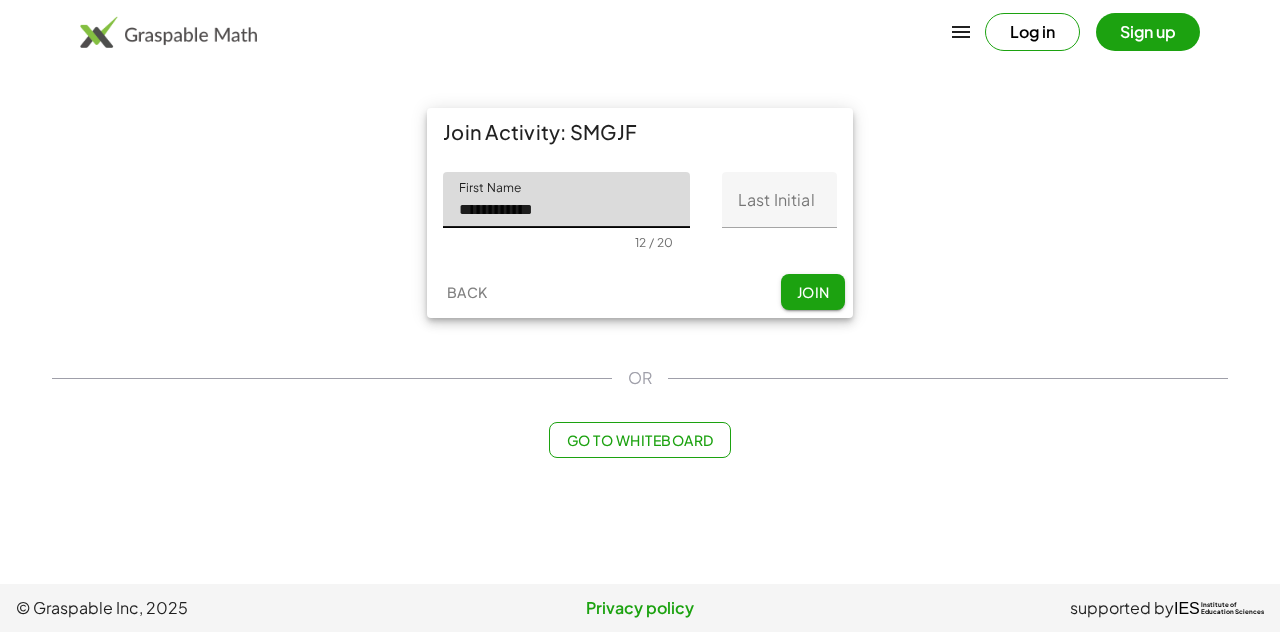 click on "Last Initial" 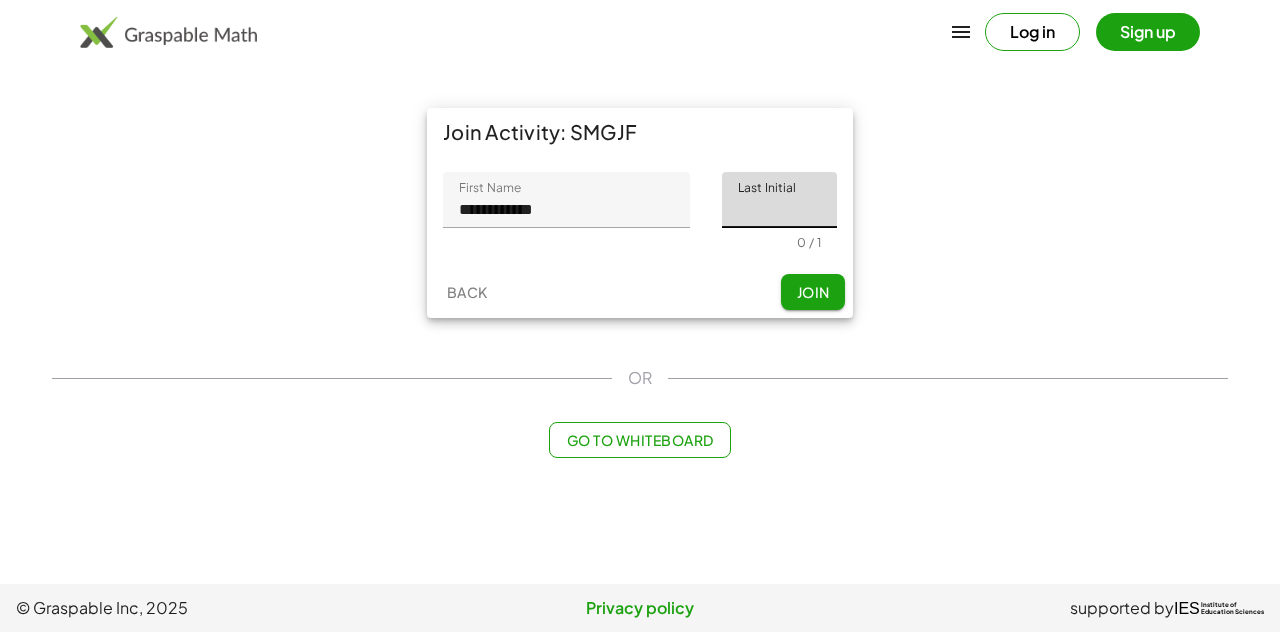 type on "*" 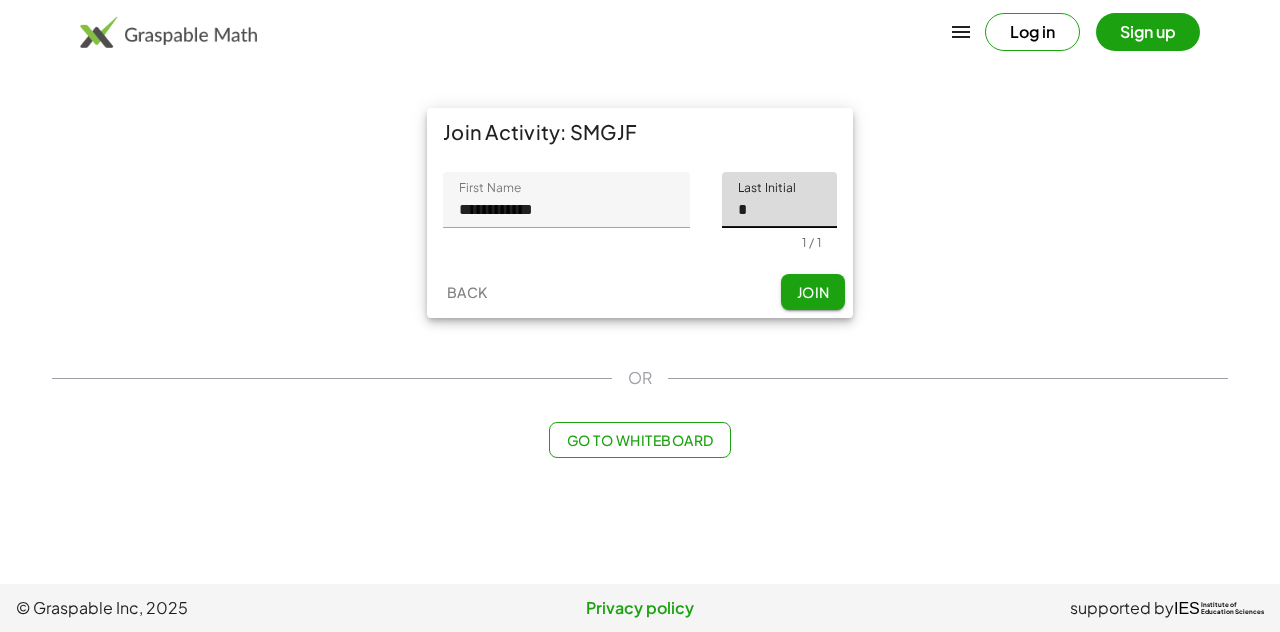 click on "Join" 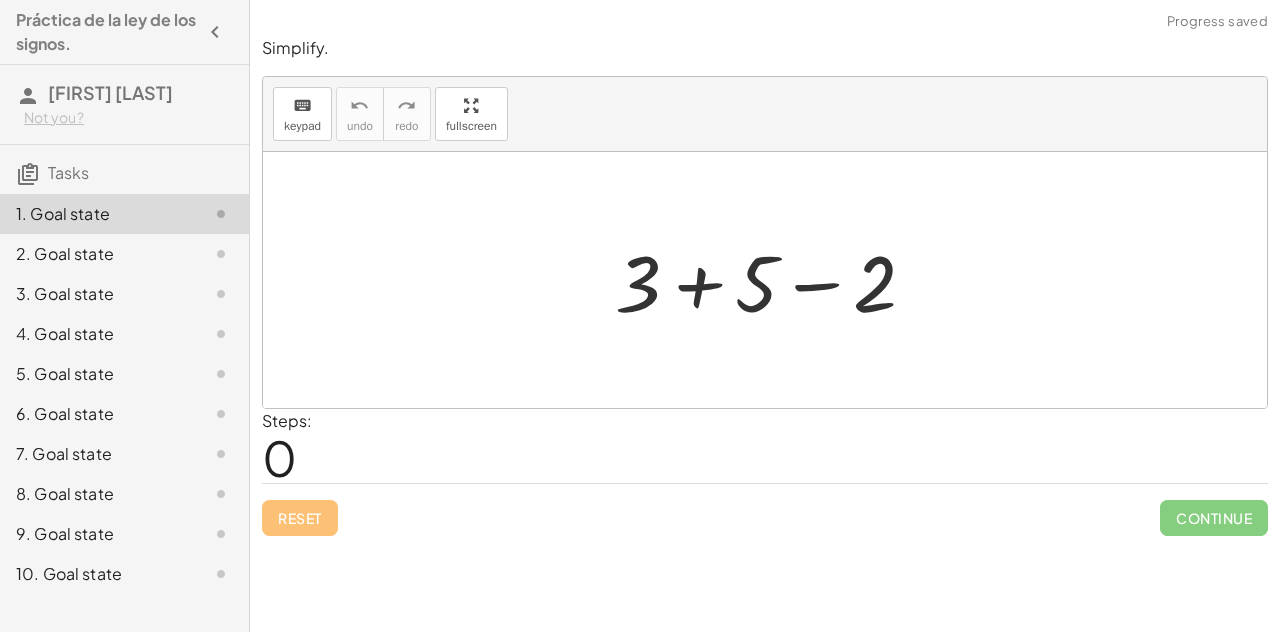 click at bounding box center (773, 280) 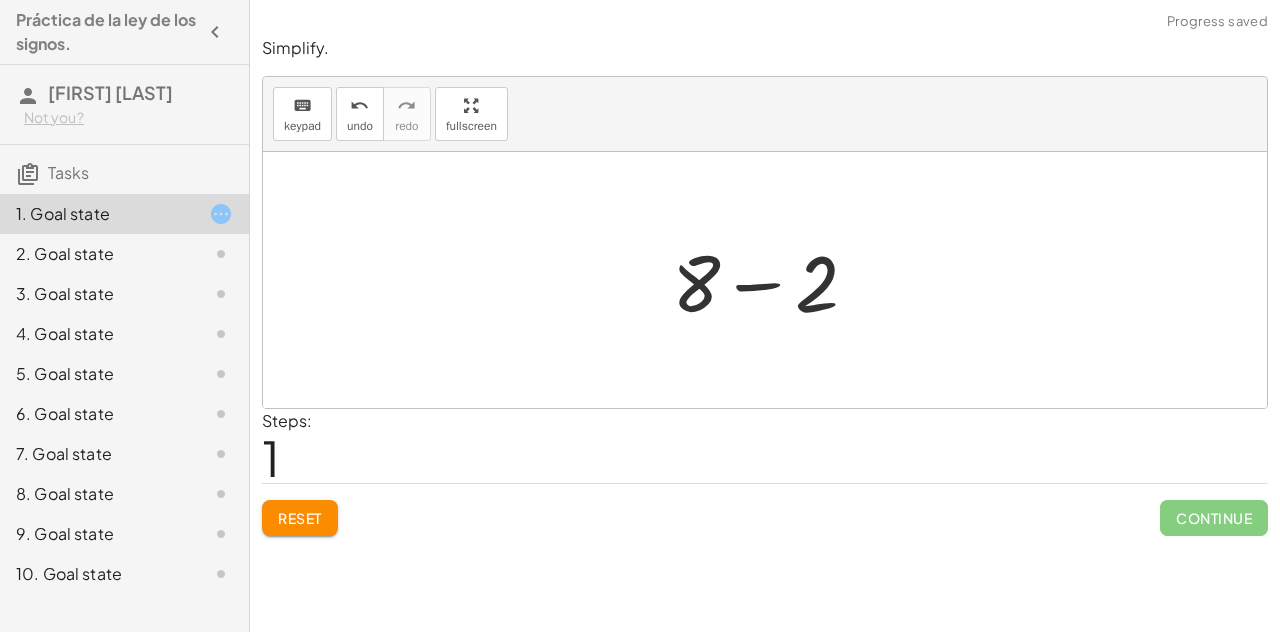click at bounding box center [773, 280] 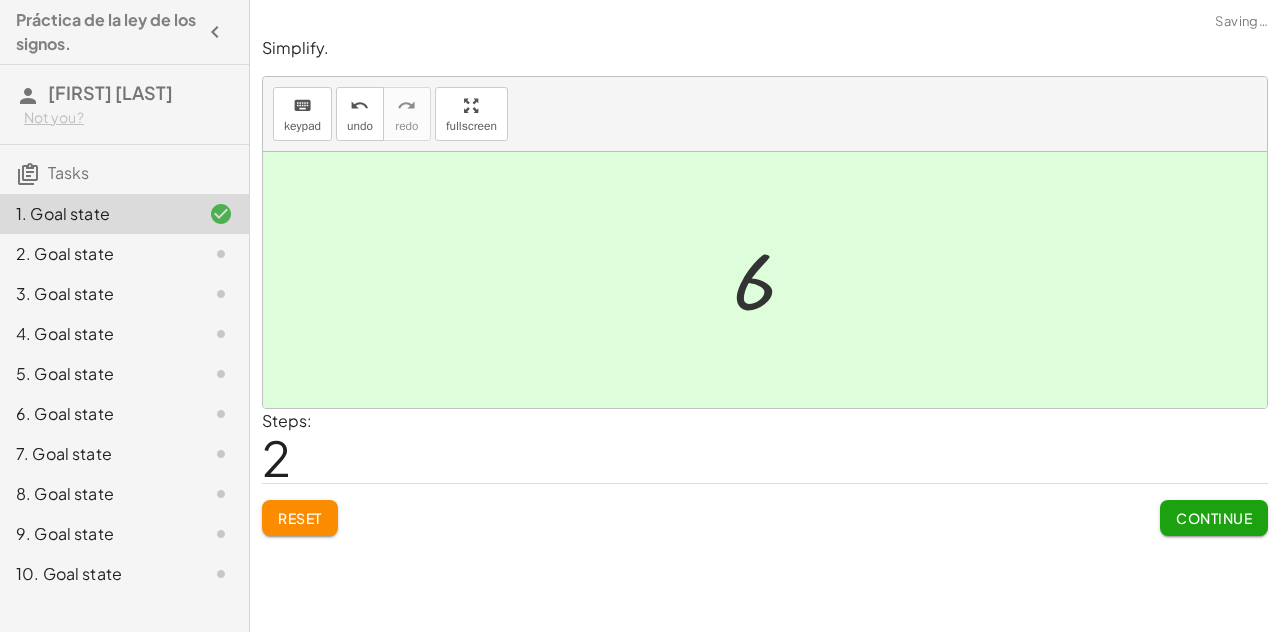 click on "Continue" at bounding box center [1214, 518] 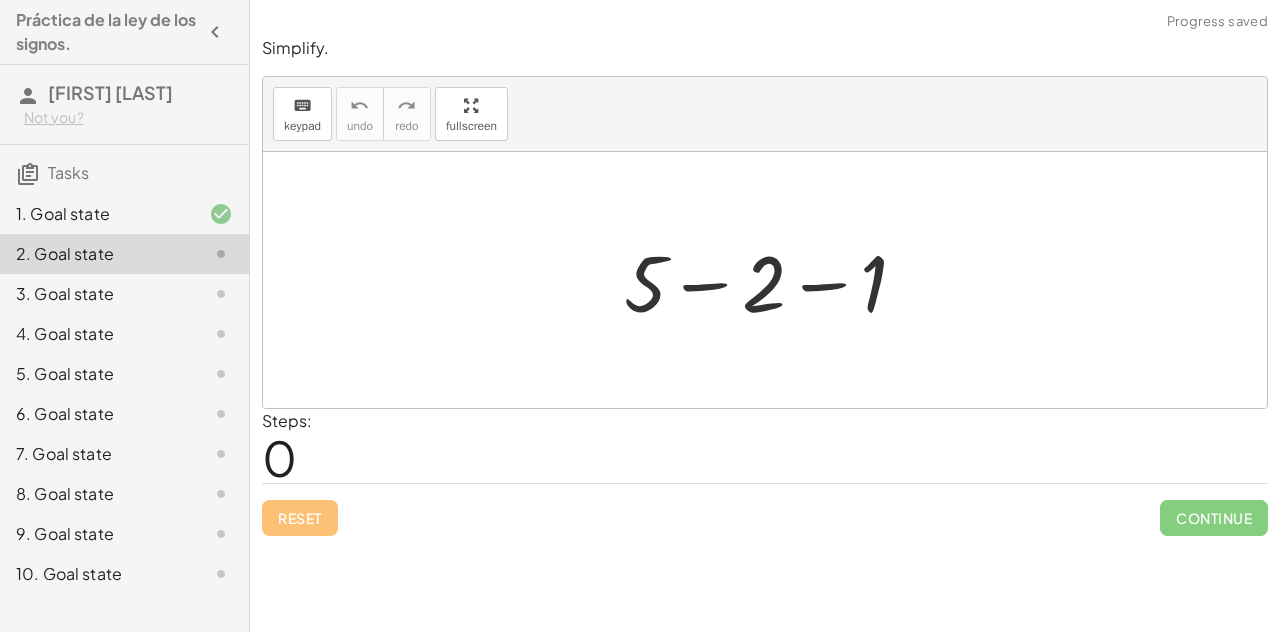 click at bounding box center [773, 280] 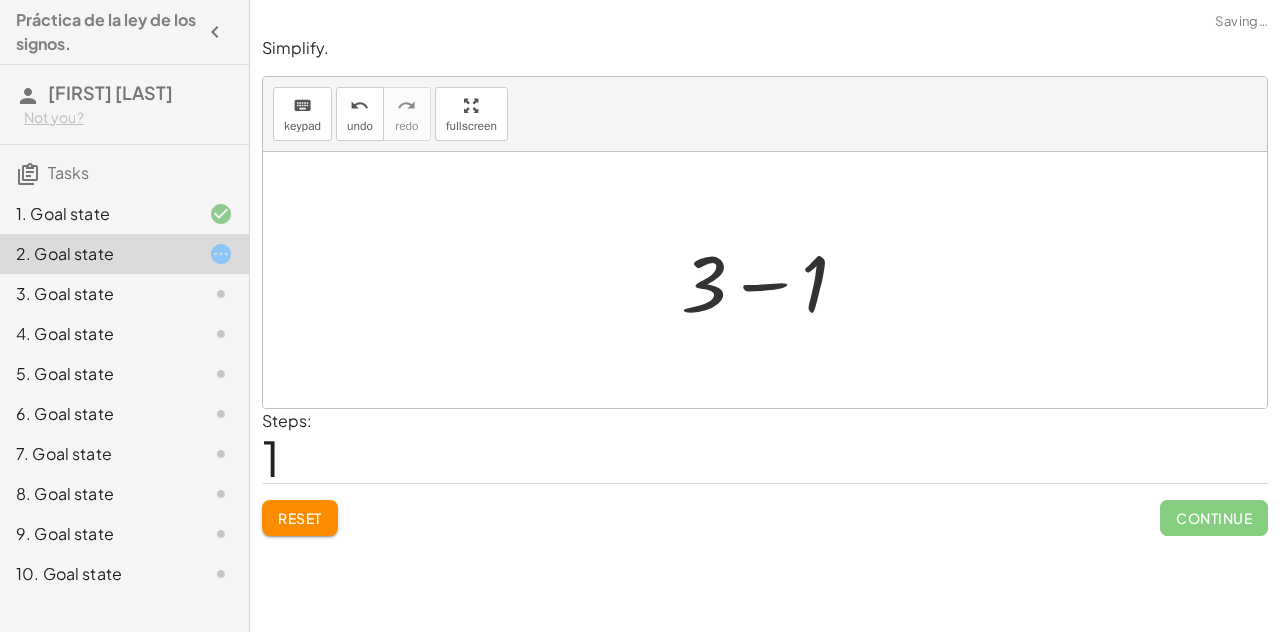 click at bounding box center (772, 280) 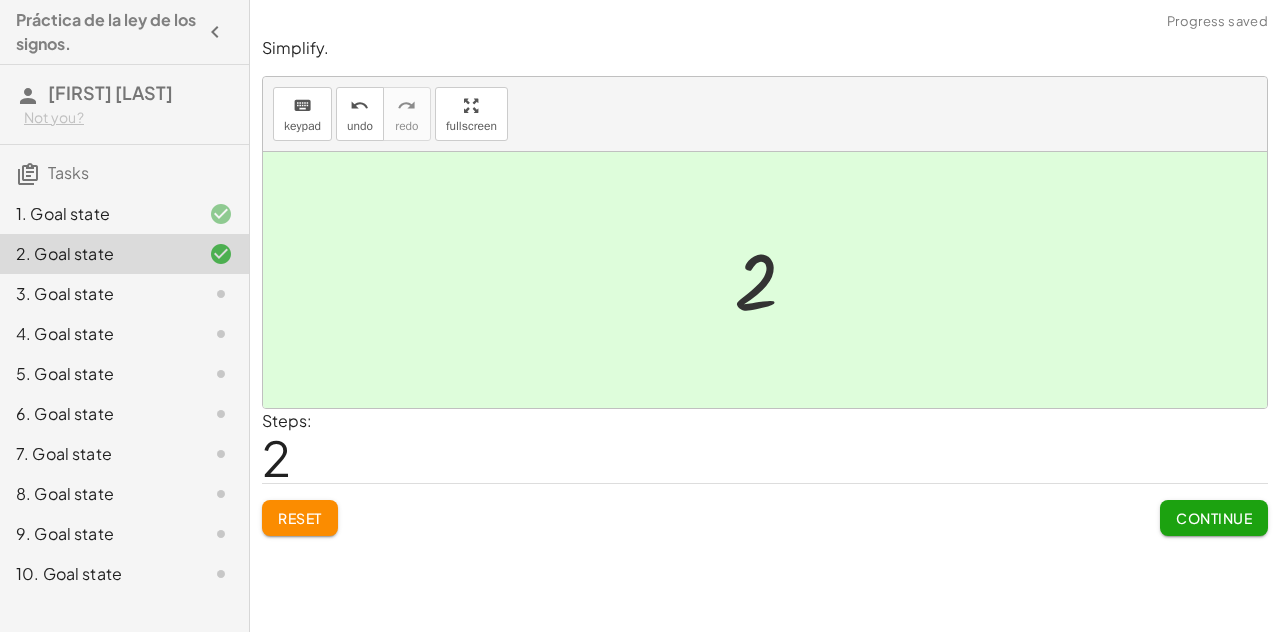 click on "Continue" 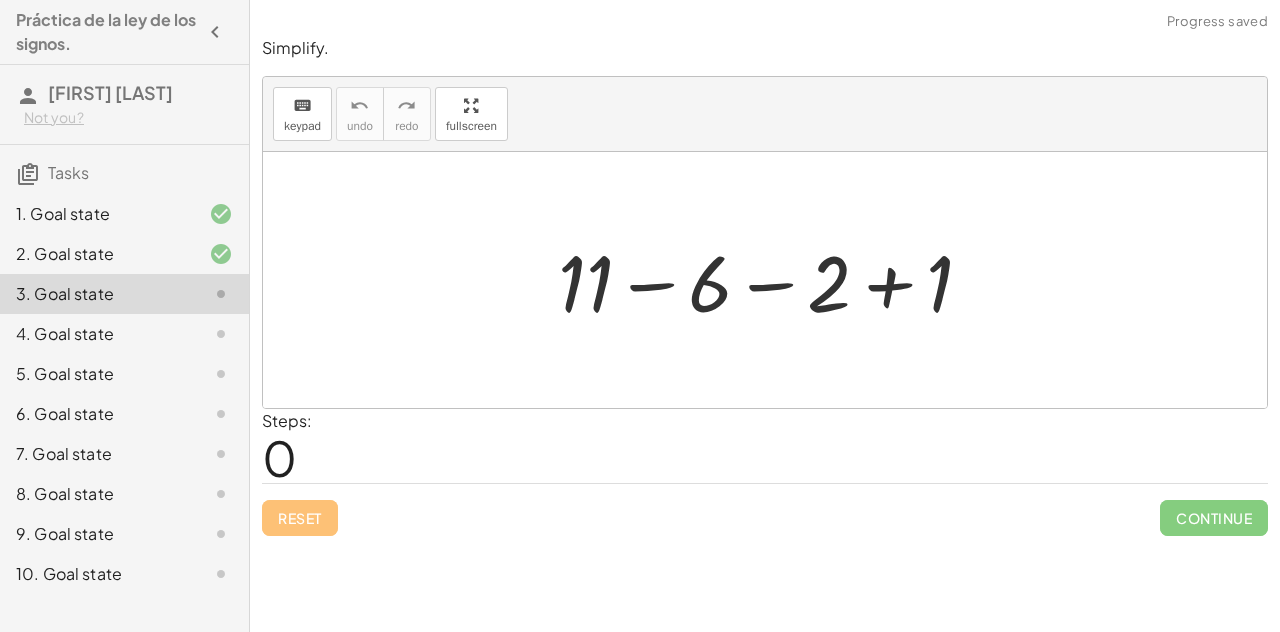 click at bounding box center (773, 280) 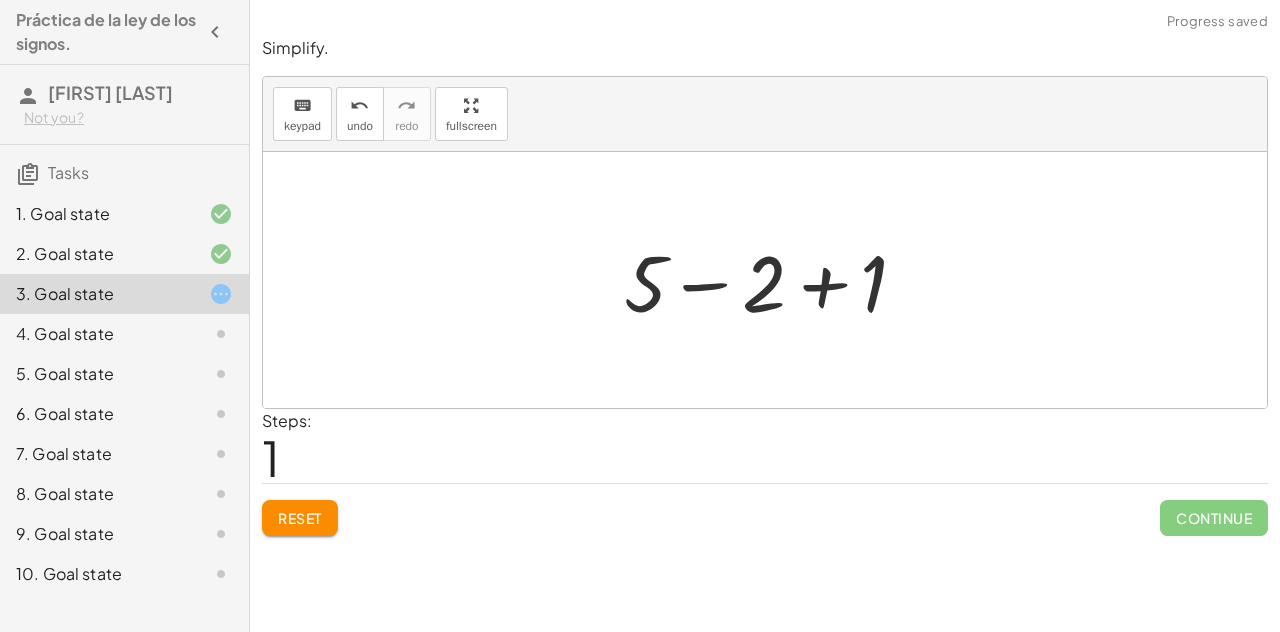 click at bounding box center (773, 280) 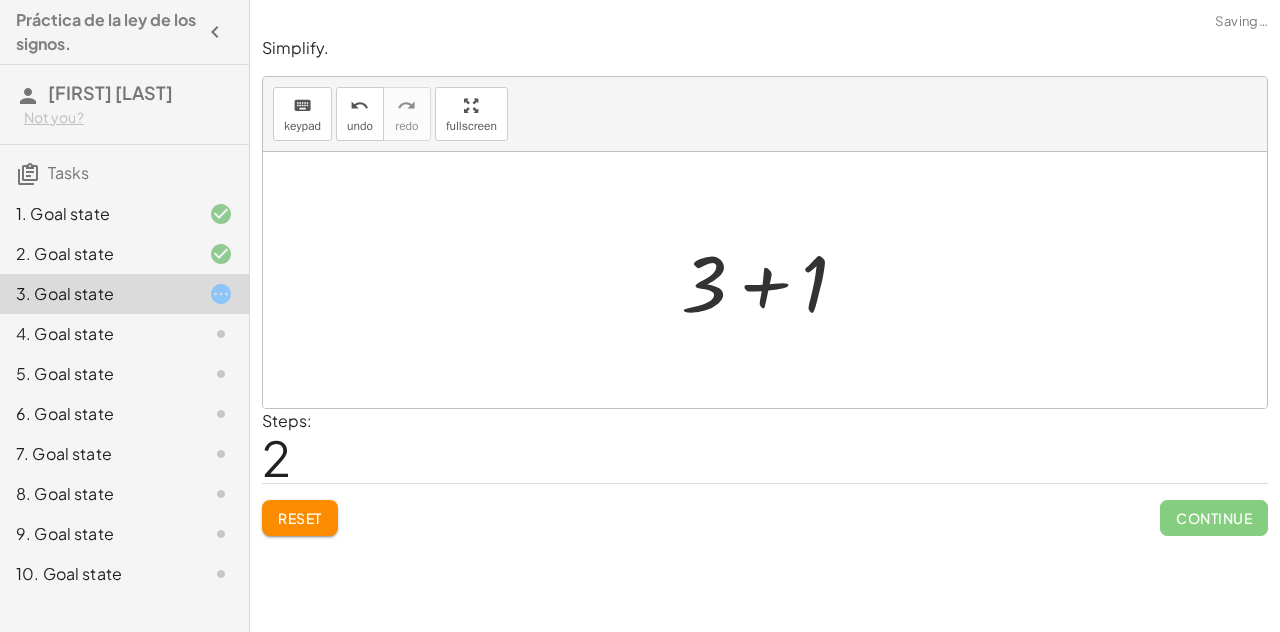click at bounding box center (772, 280) 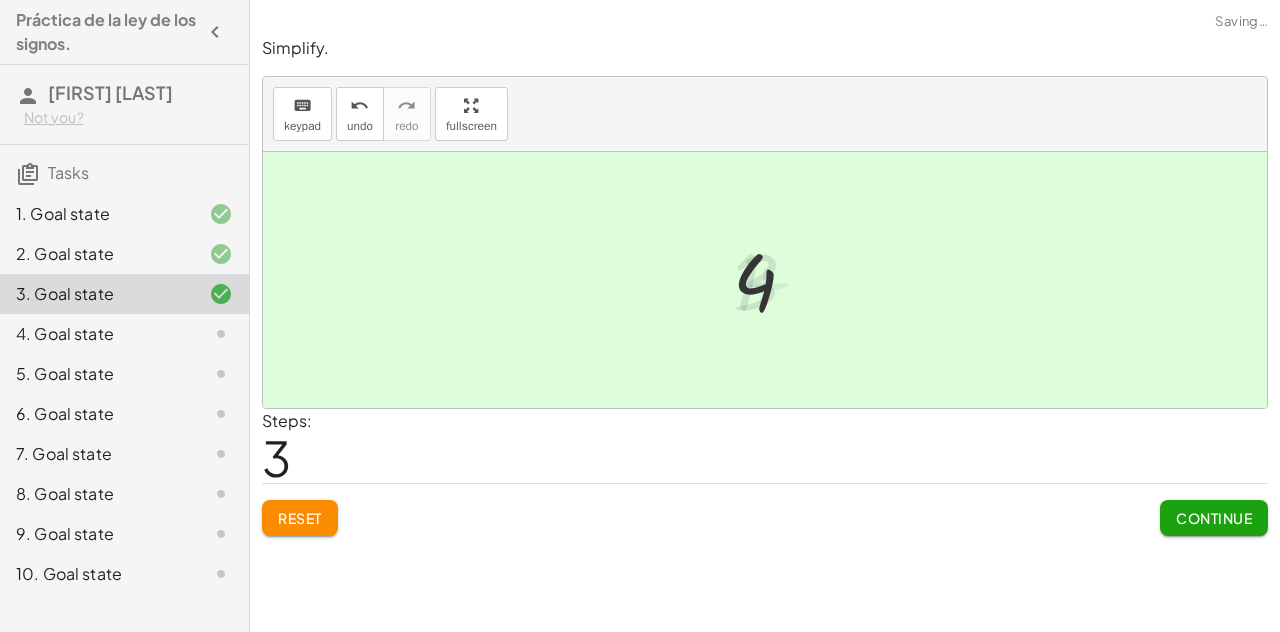 click on "Continue" 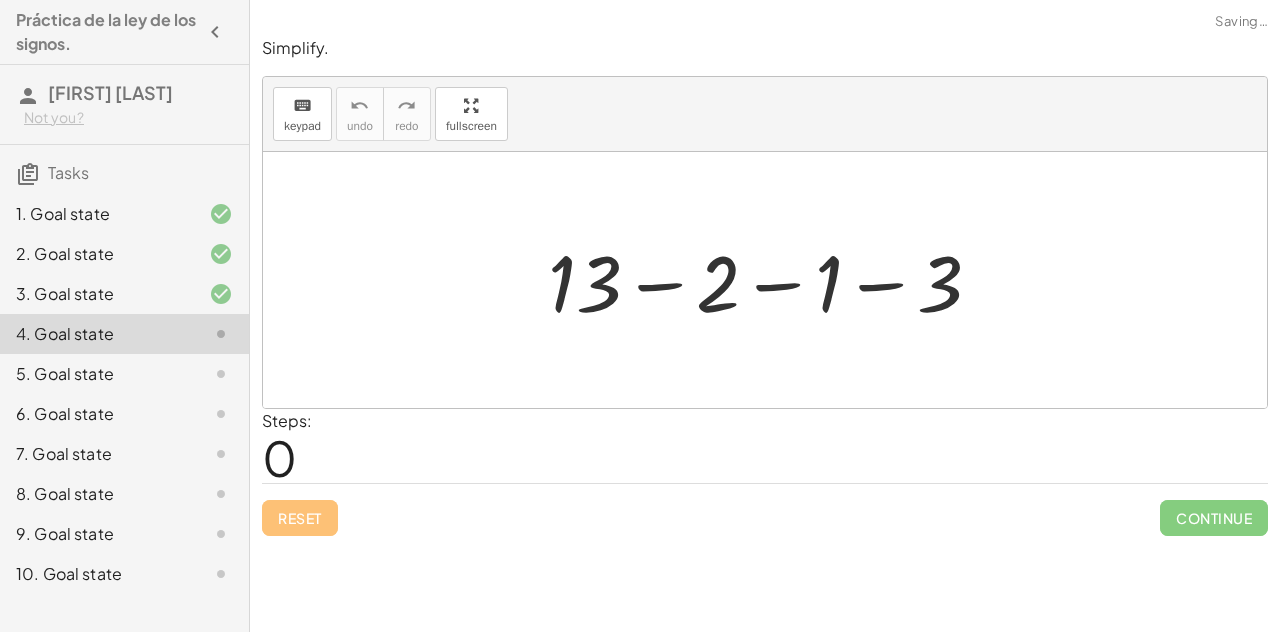 click at bounding box center [773, 280] 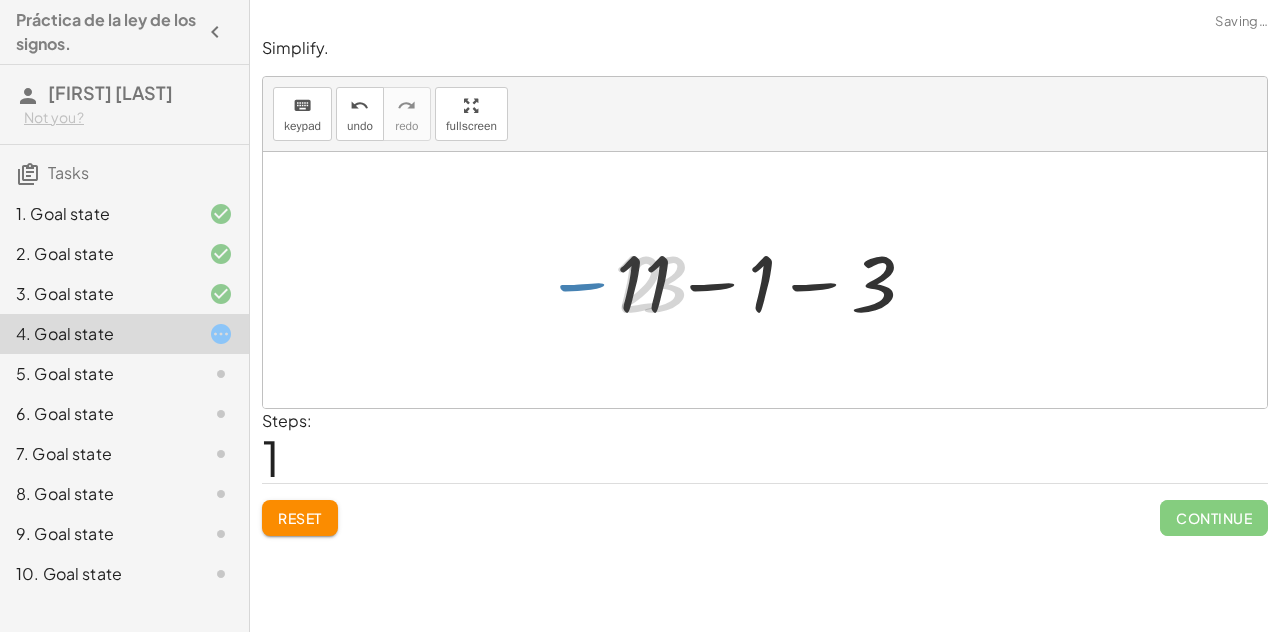 click at bounding box center (772, 280) 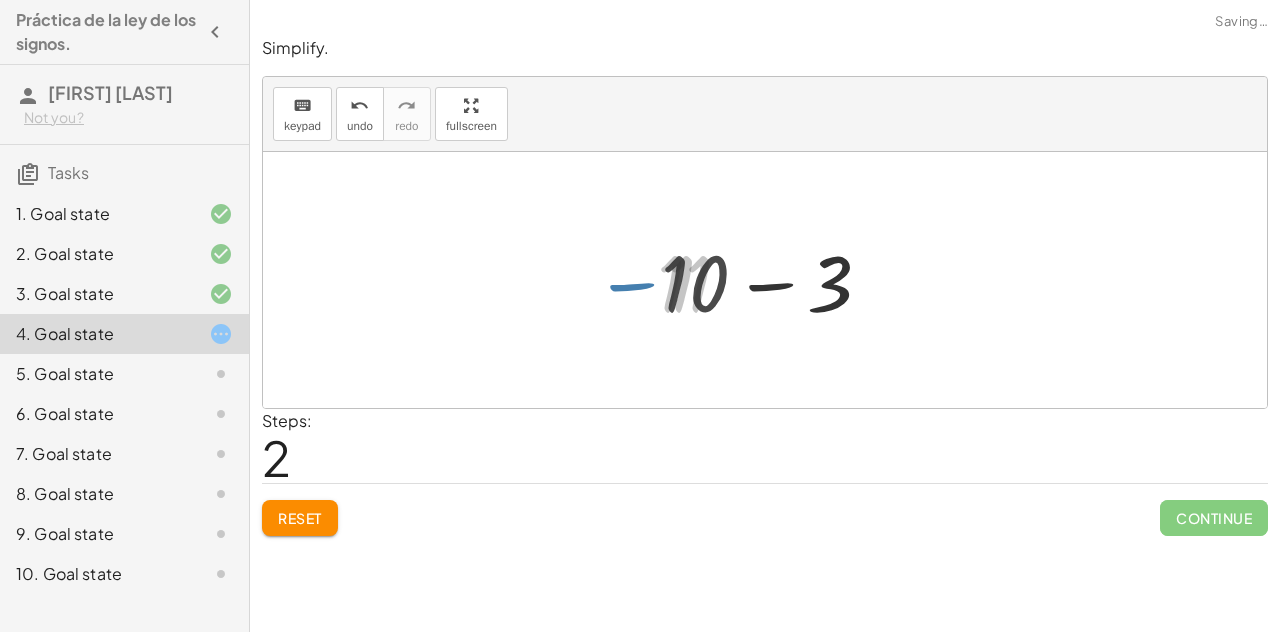 click at bounding box center [772, 280] 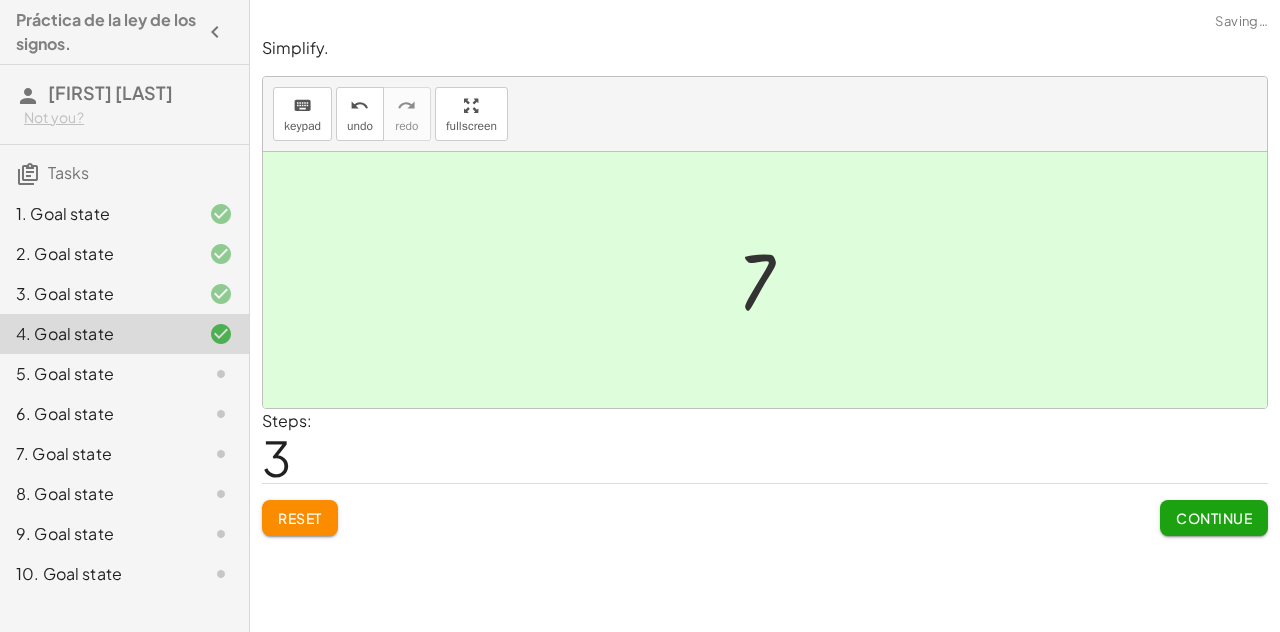 click on "Continue" at bounding box center [1214, 518] 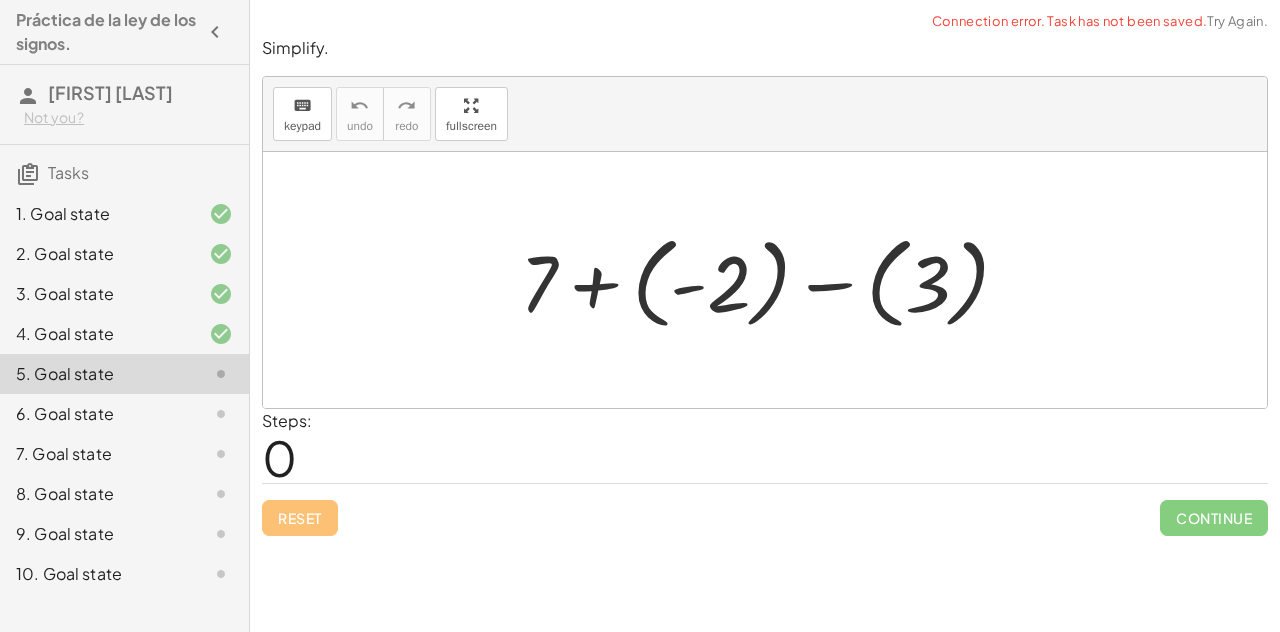 click at bounding box center [773, 280] 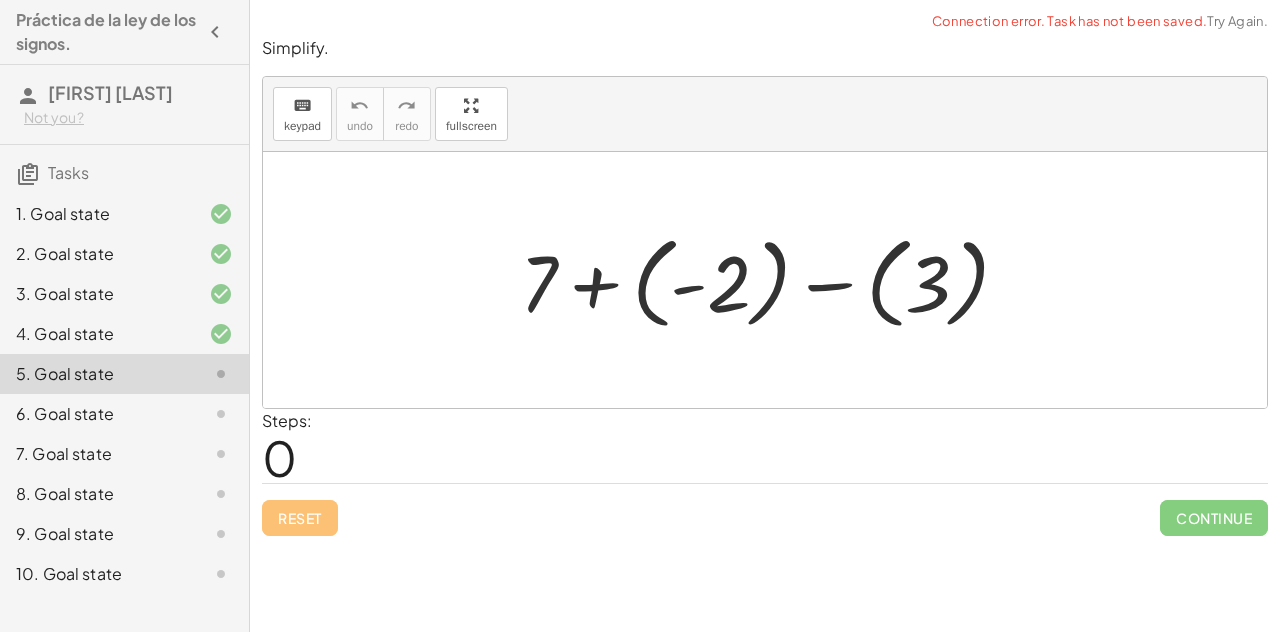 click at bounding box center [773, 280] 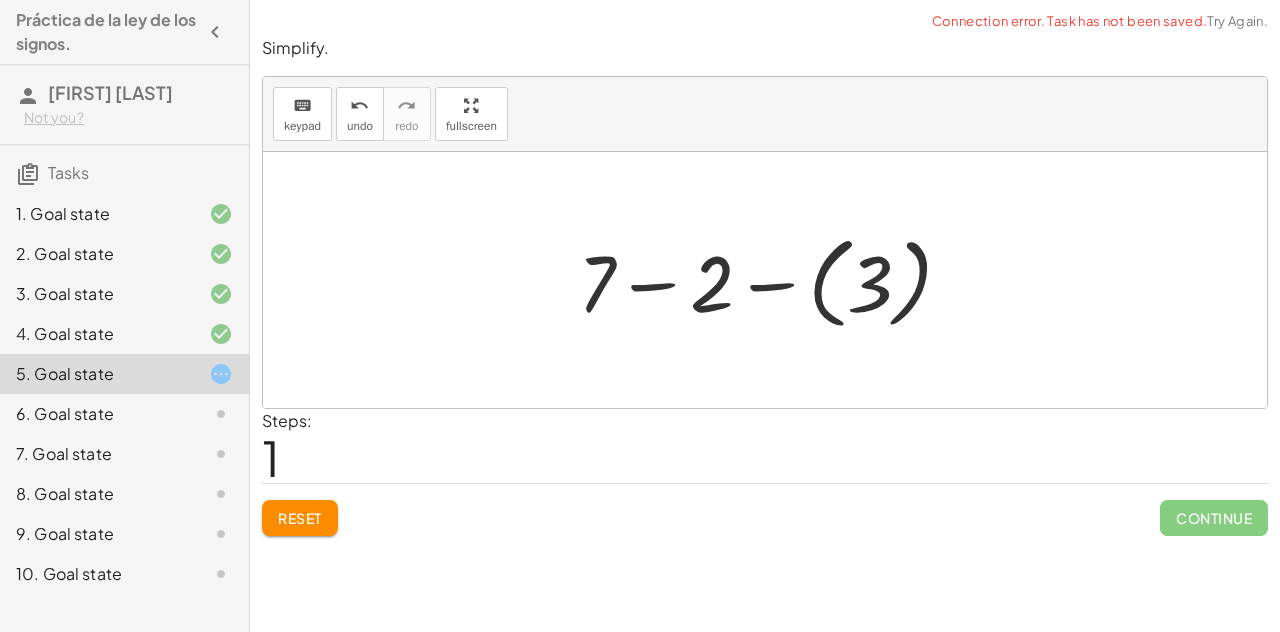 click at bounding box center (773, 280) 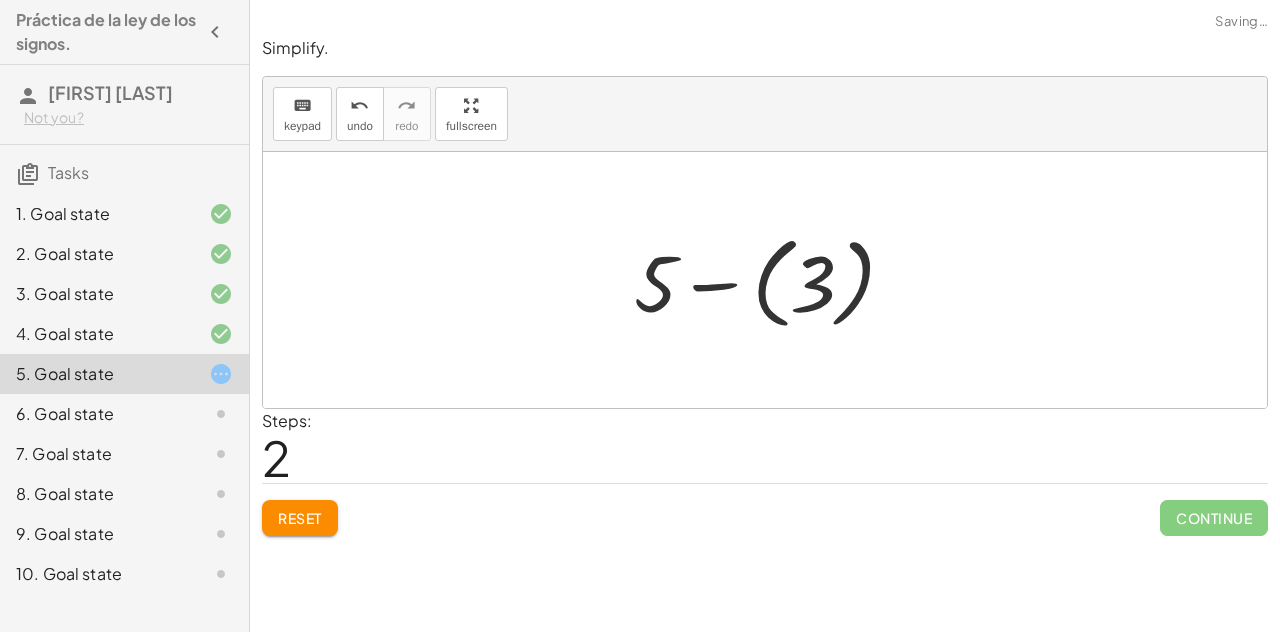 click at bounding box center (772, 280) 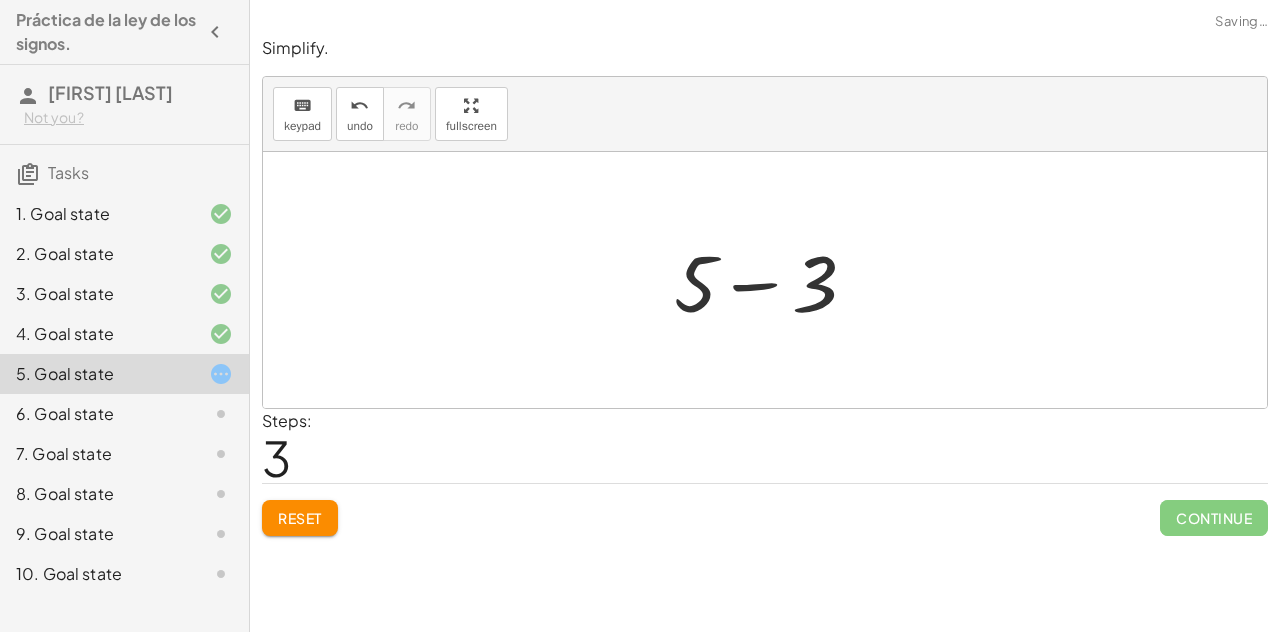 click at bounding box center (773, 280) 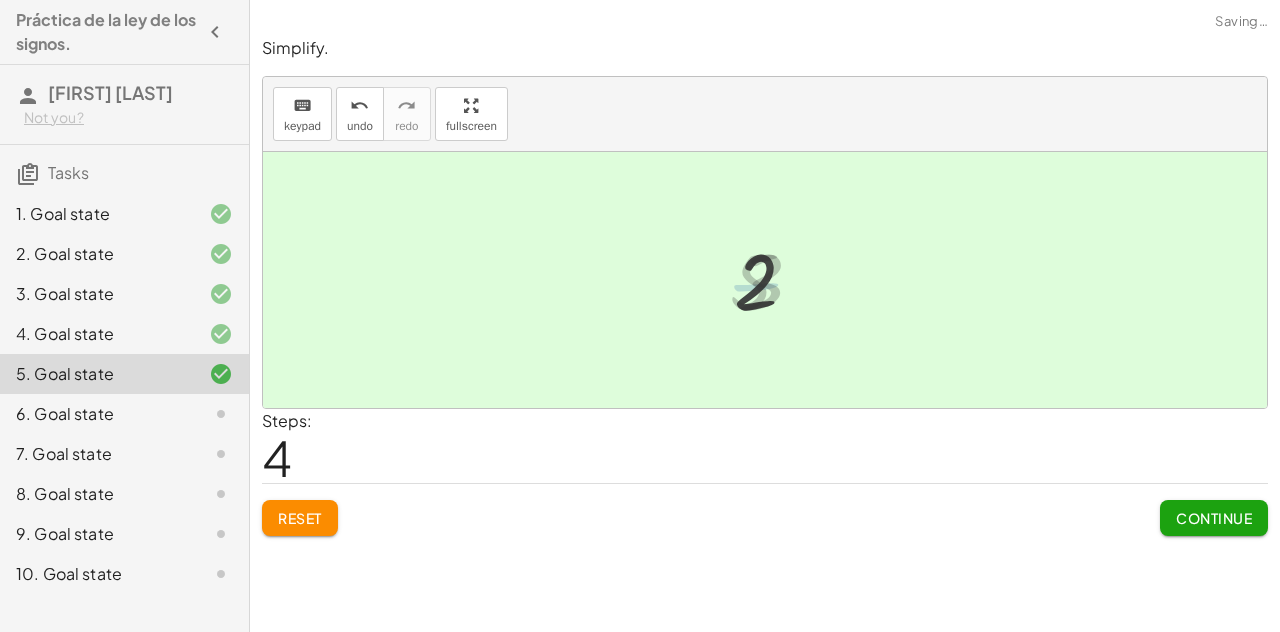 click on "Continue" 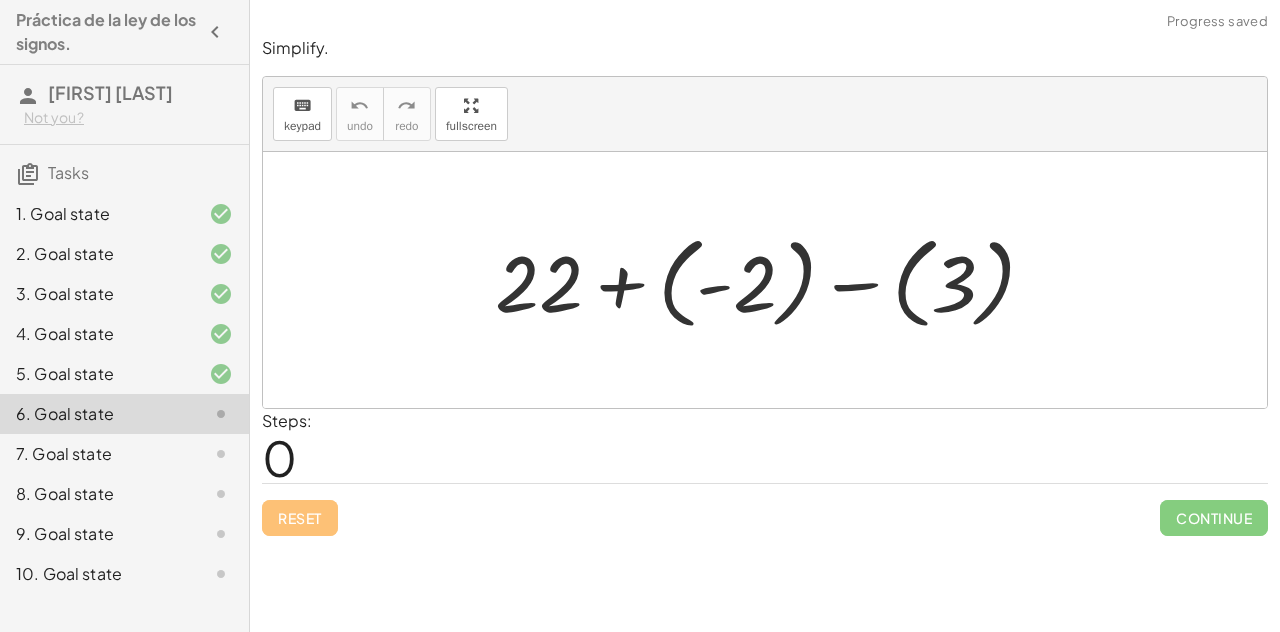 click at bounding box center (773, 280) 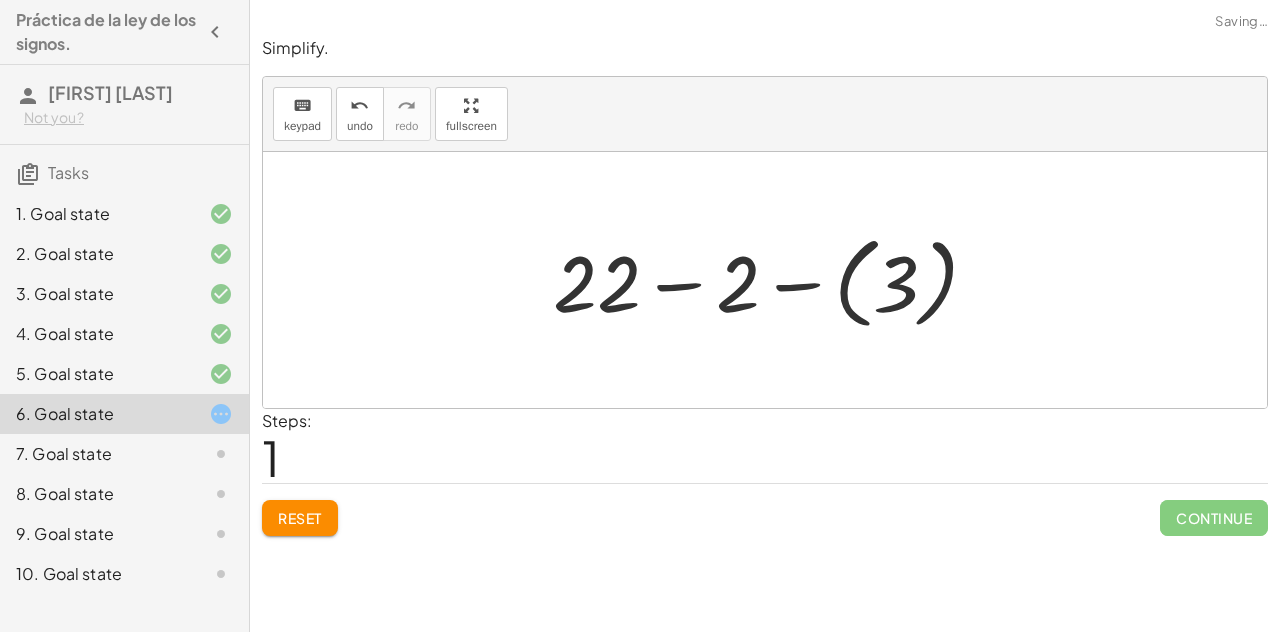 click at bounding box center [773, 280] 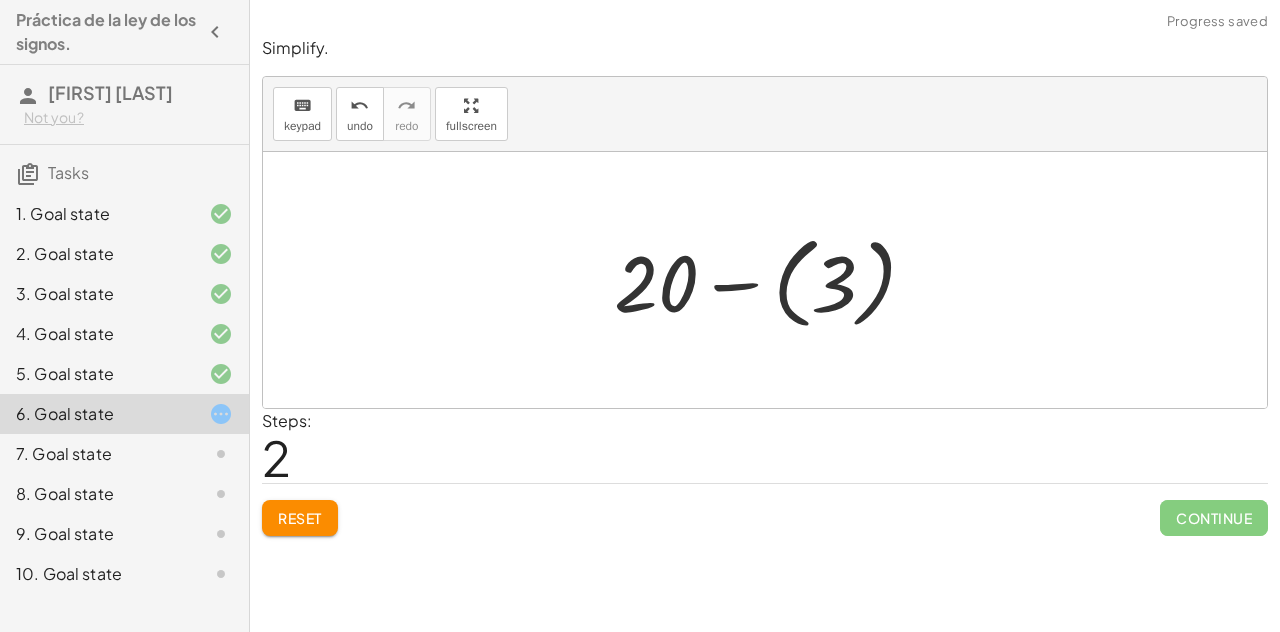 click at bounding box center (773, 280) 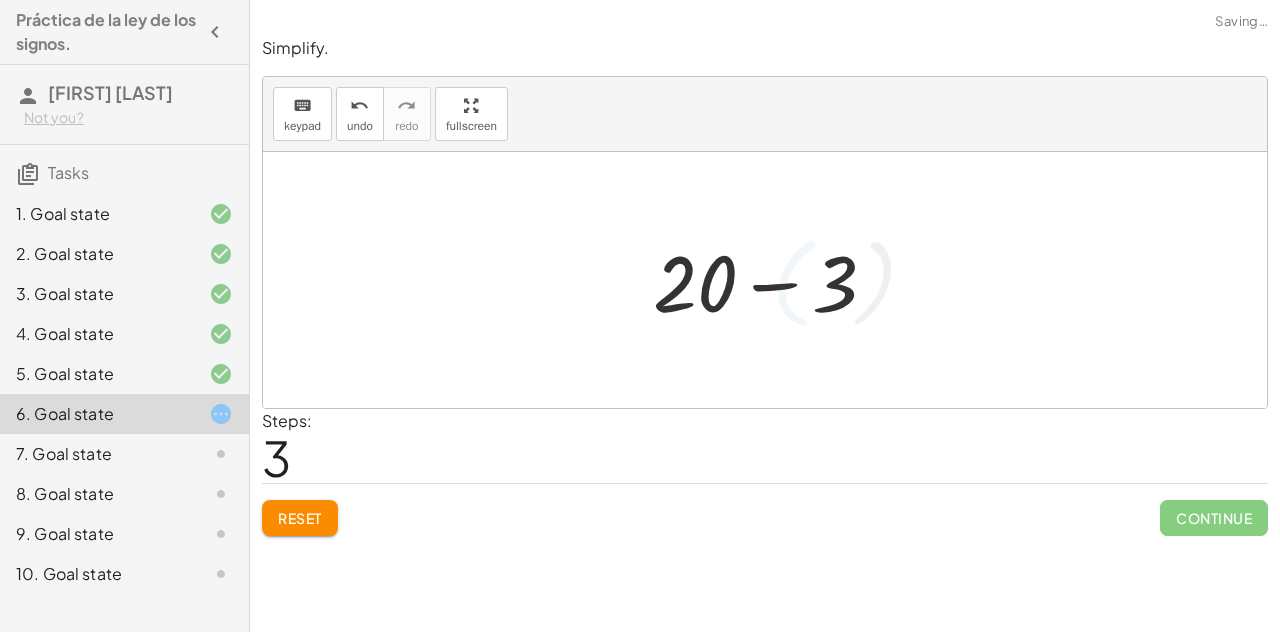 click at bounding box center [772, 280] 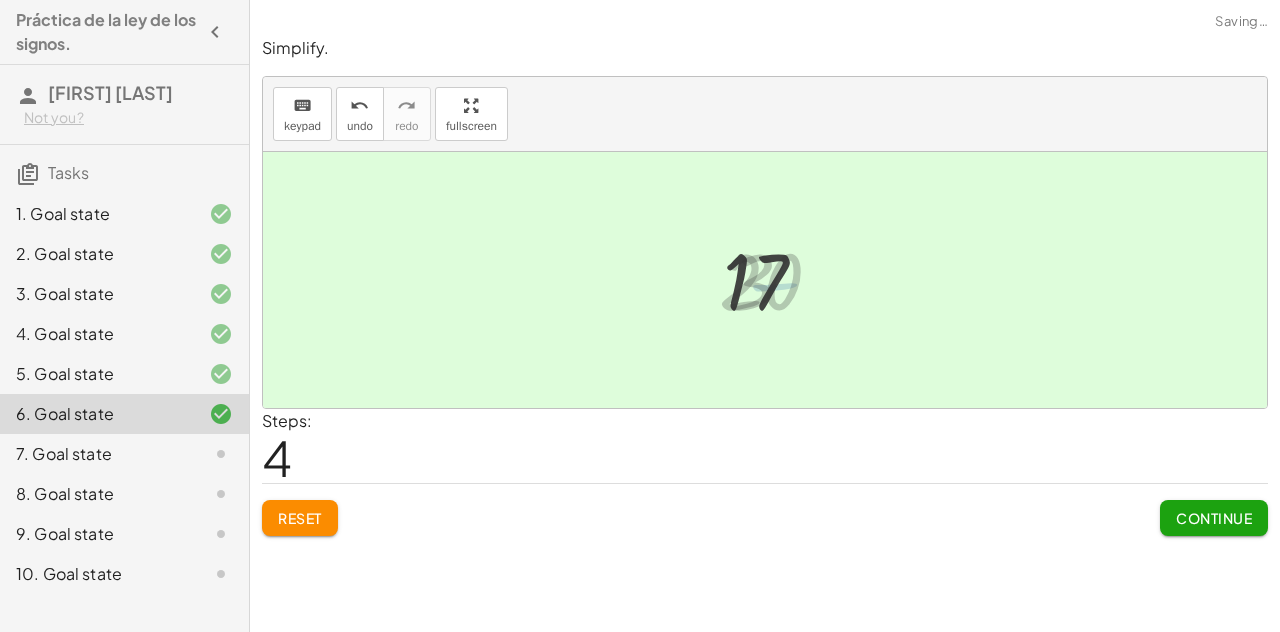click on "Continue" 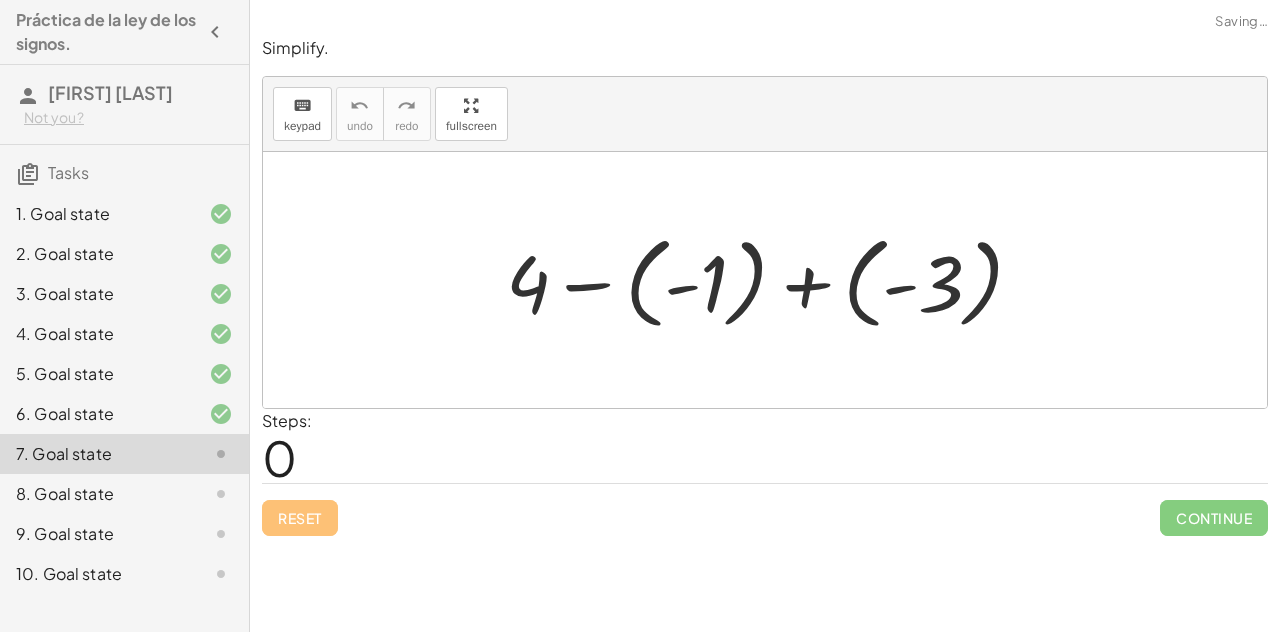 click at bounding box center [772, 280] 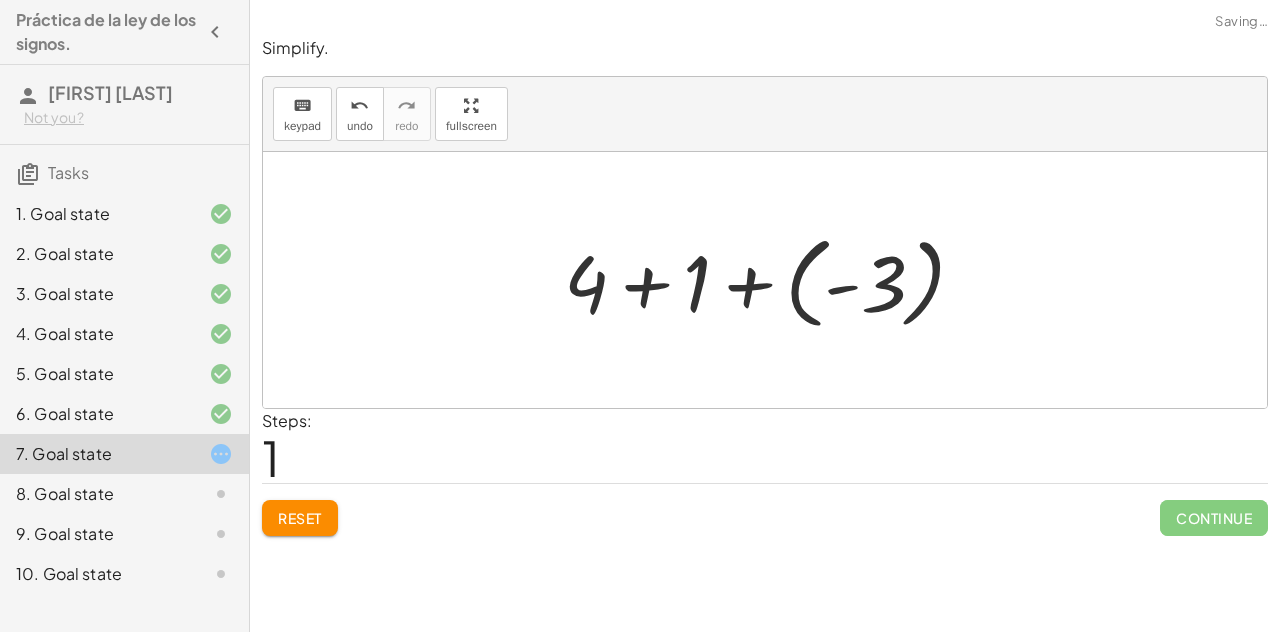 click at bounding box center (773, 280) 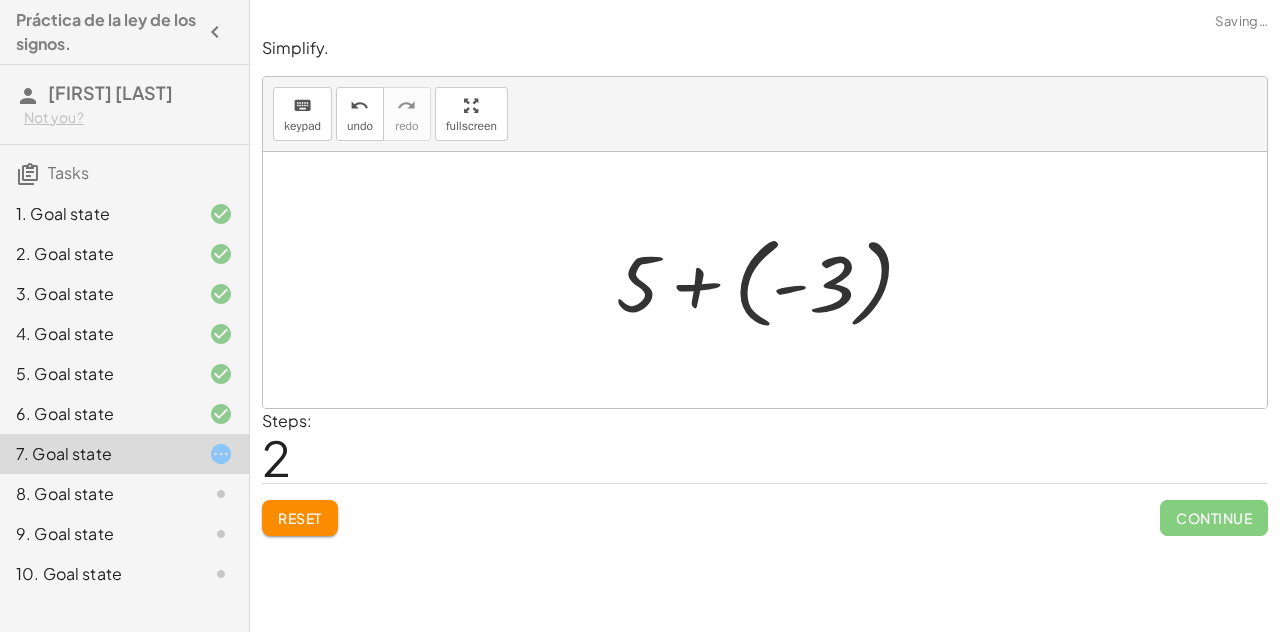 click at bounding box center [773, 280] 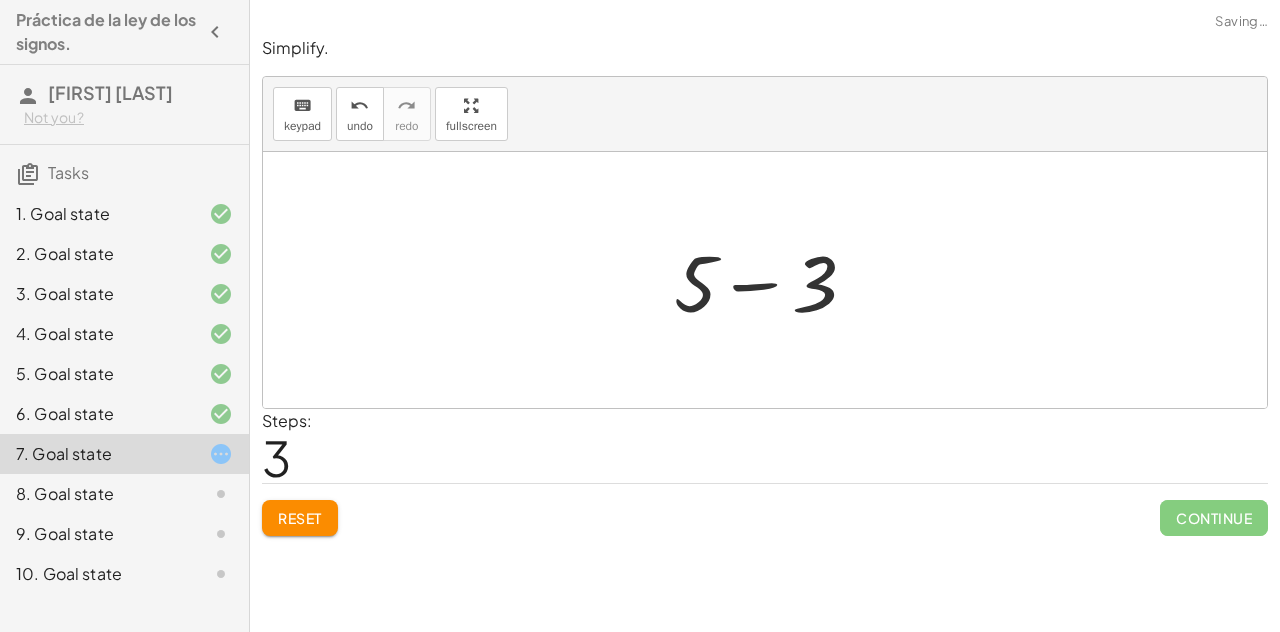 click at bounding box center (773, 280) 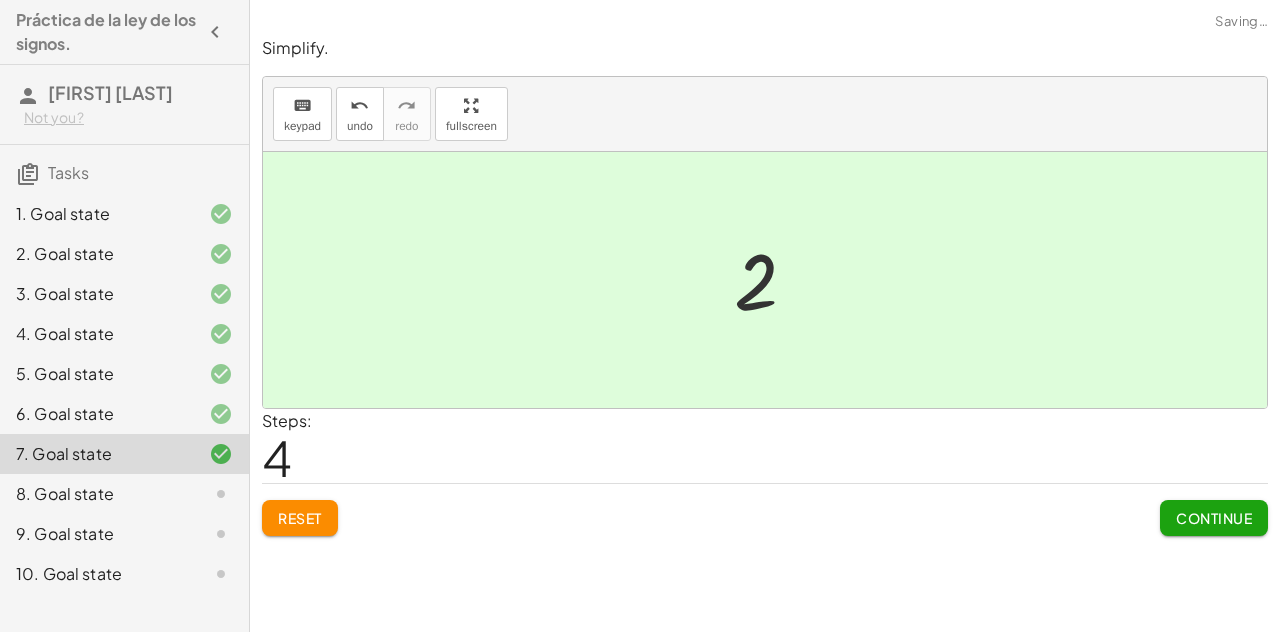 click on "Continue" 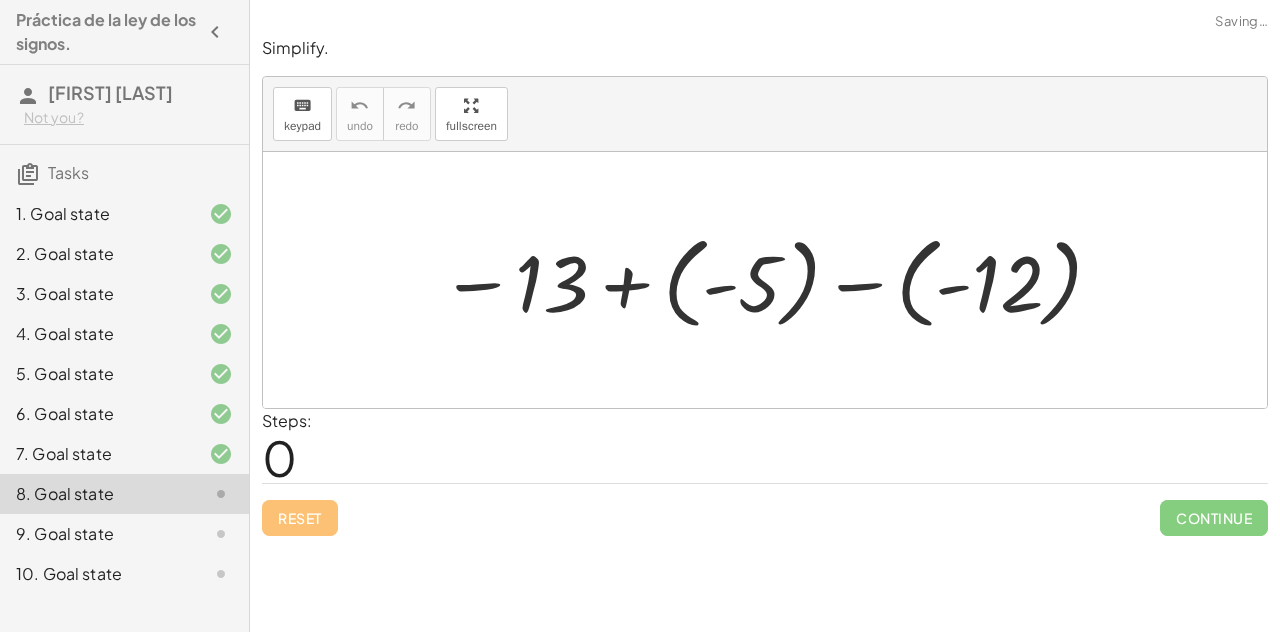 click at bounding box center [772, 280] 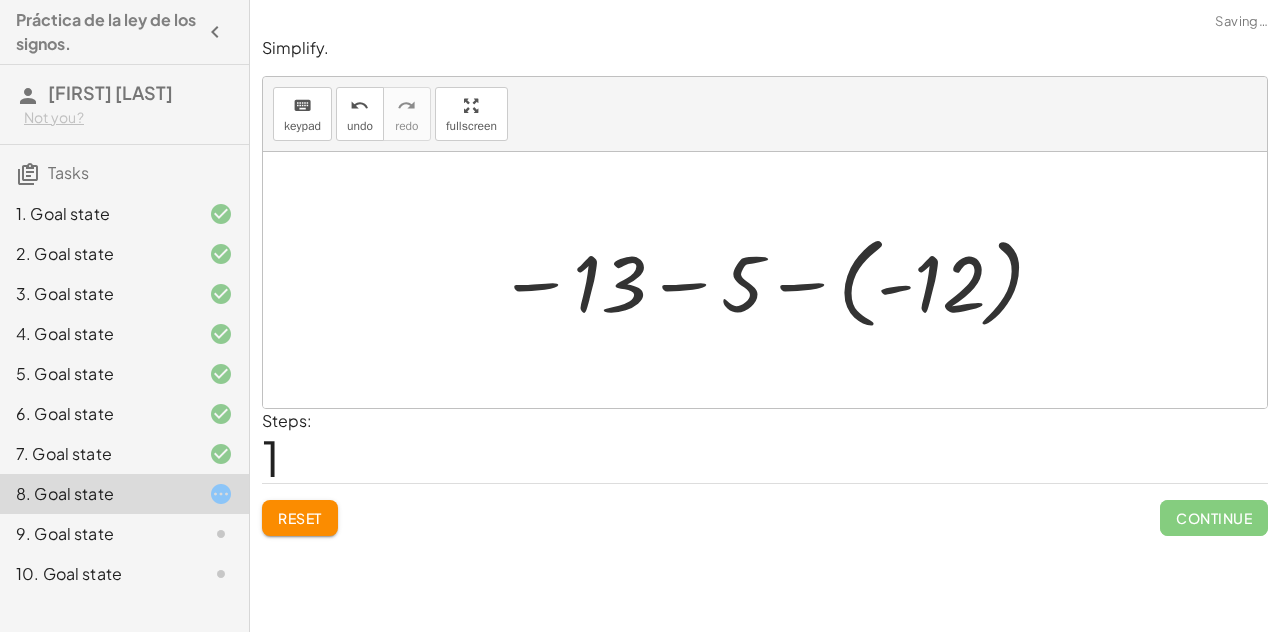 click at bounding box center (772, 280) 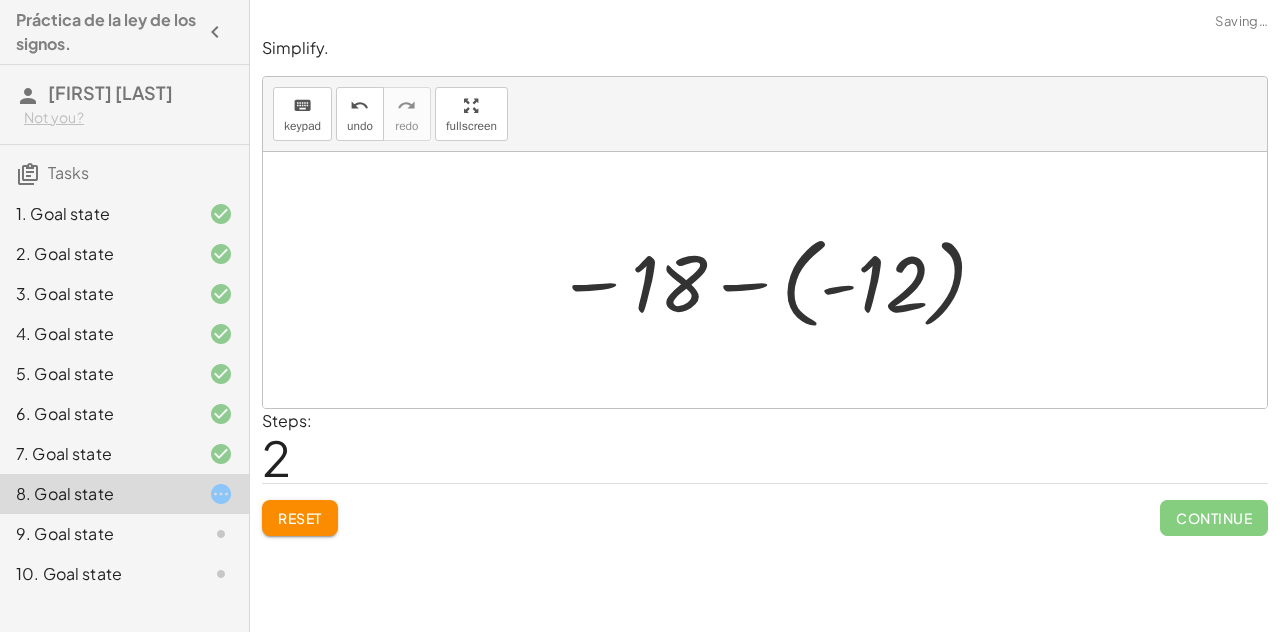 click at bounding box center (773, 280) 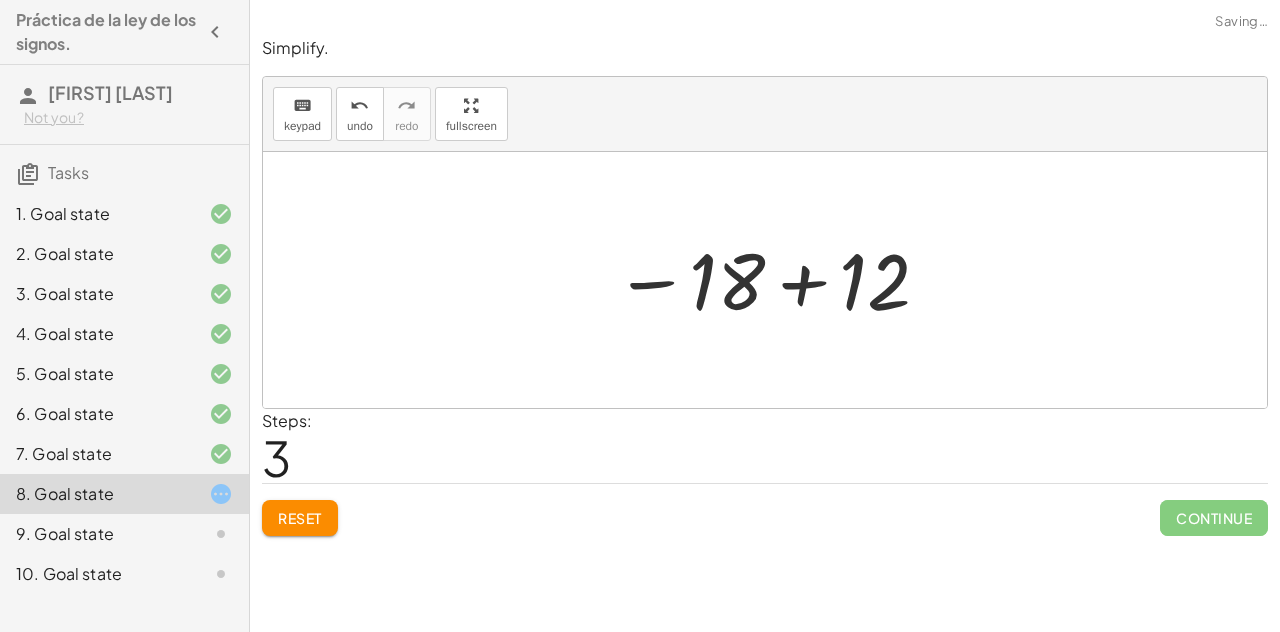 click at bounding box center (773, 280) 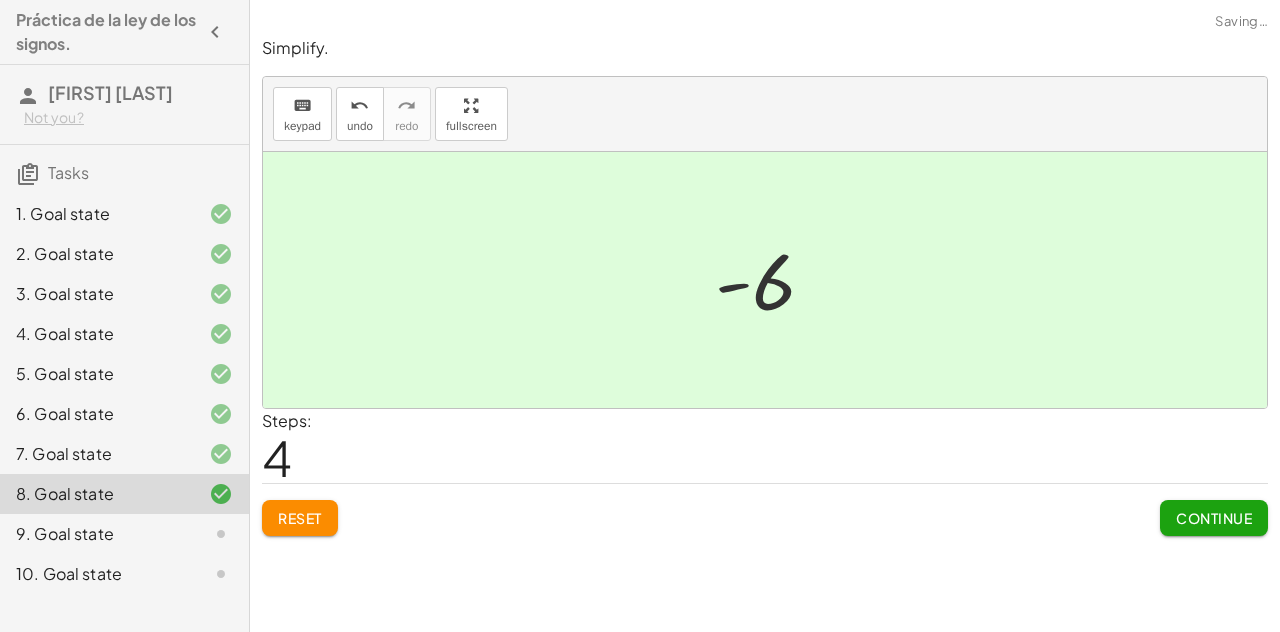 click on "Continue" 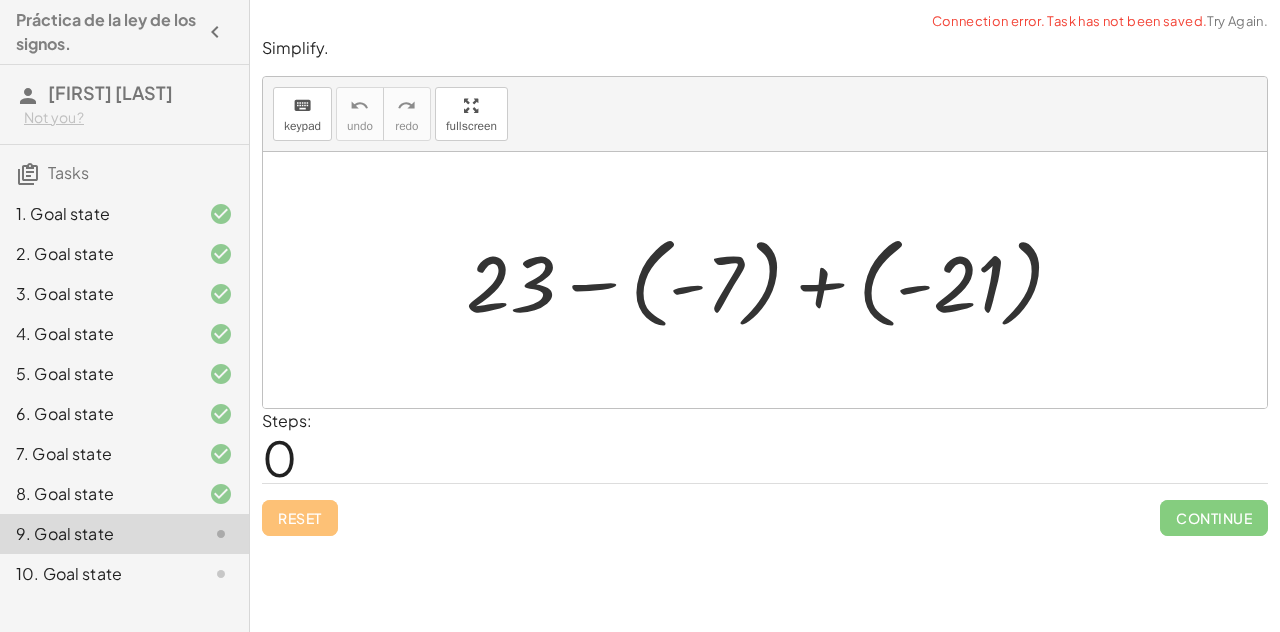 click at bounding box center (773, 280) 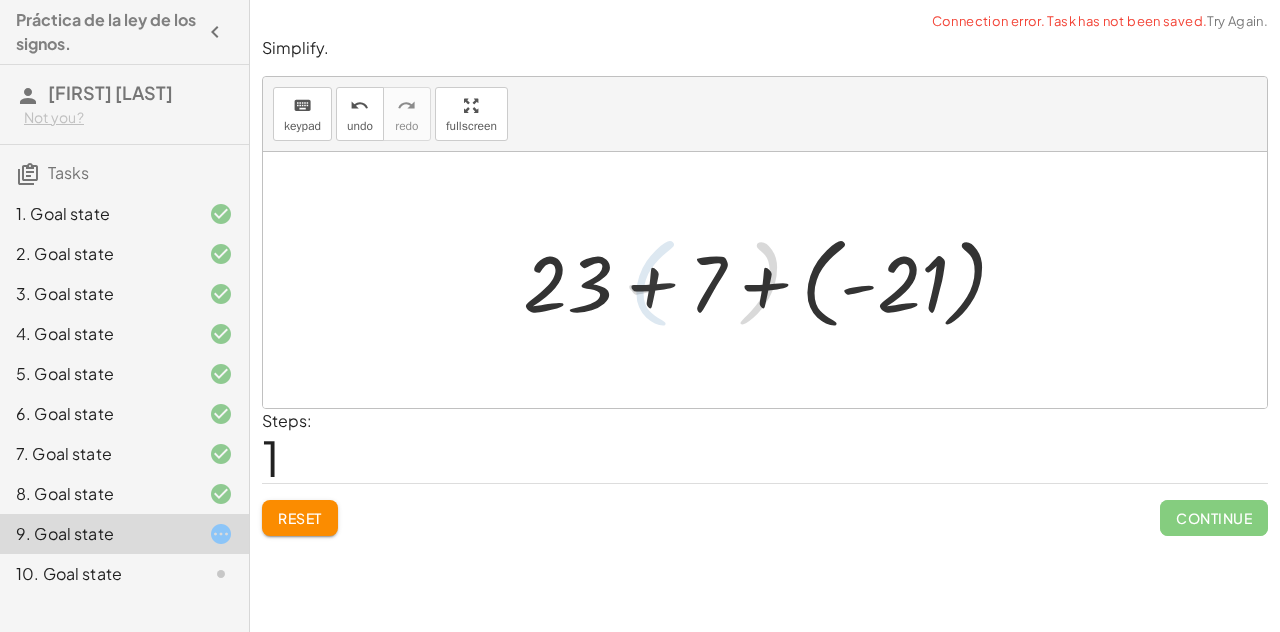 click at bounding box center (773, 280) 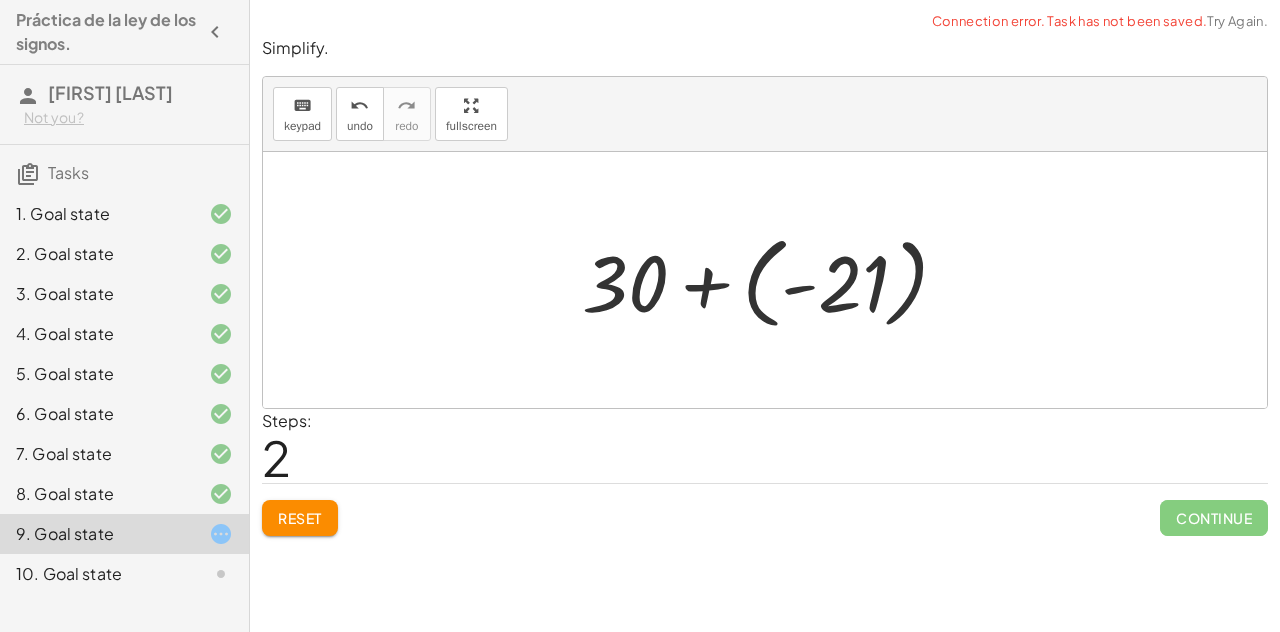 click at bounding box center [773, 280] 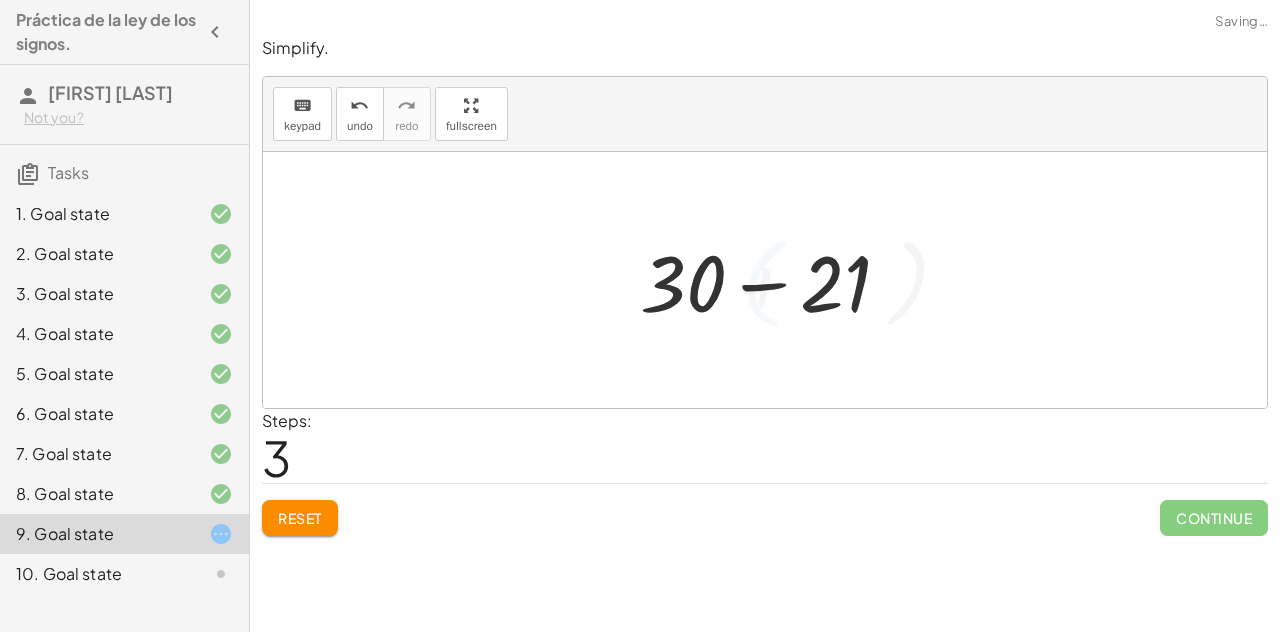 click at bounding box center (773, 280) 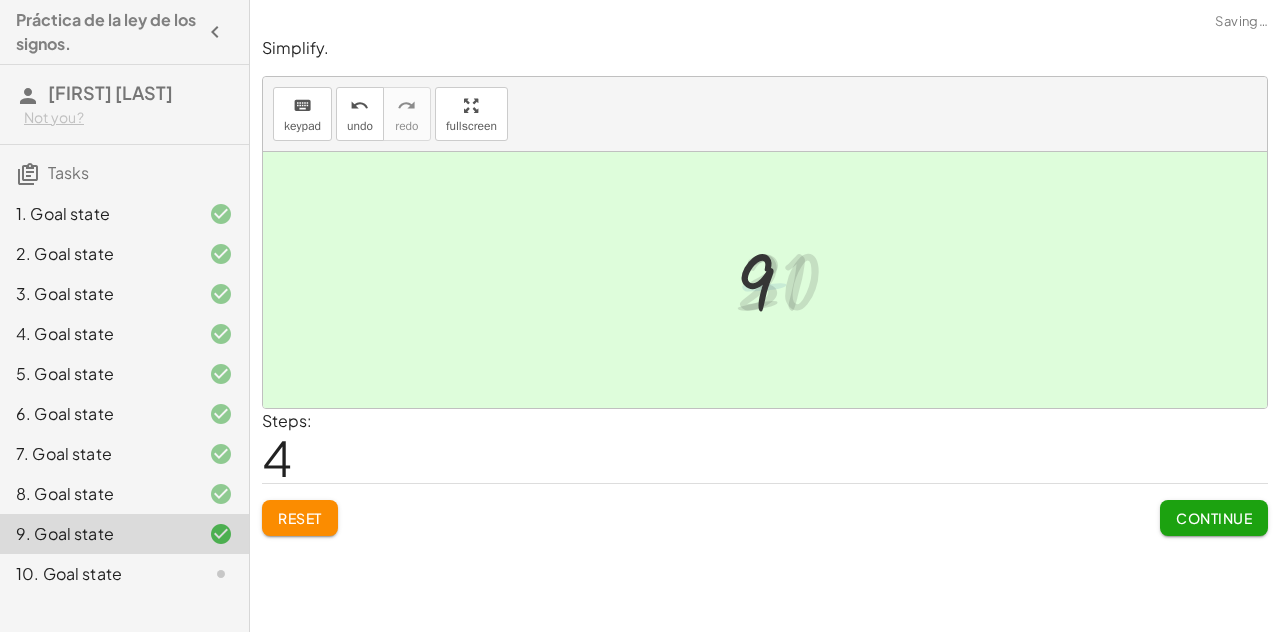 click on "Continue" 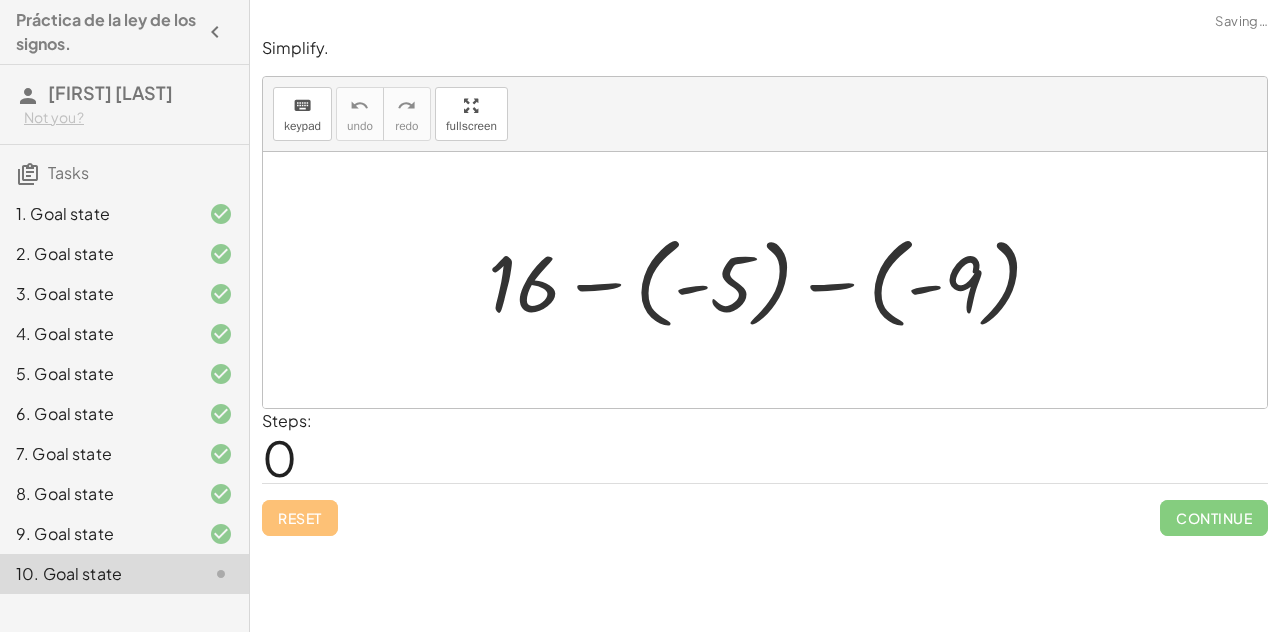 click at bounding box center [773, 280] 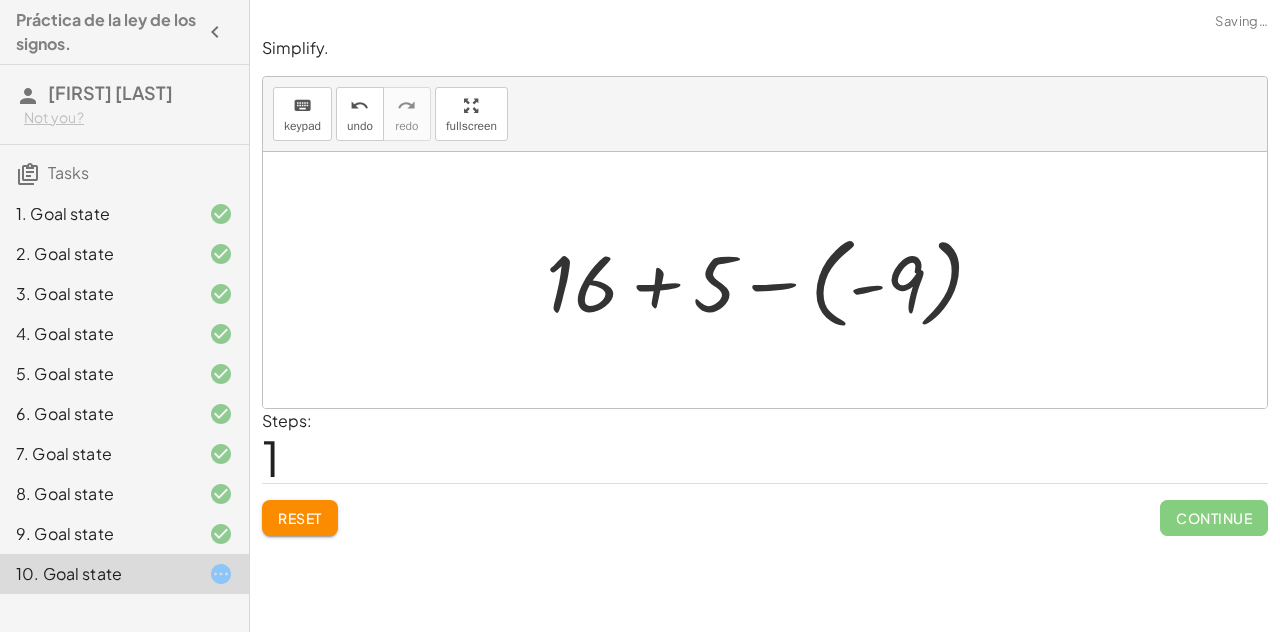 click at bounding box center [773, 280] 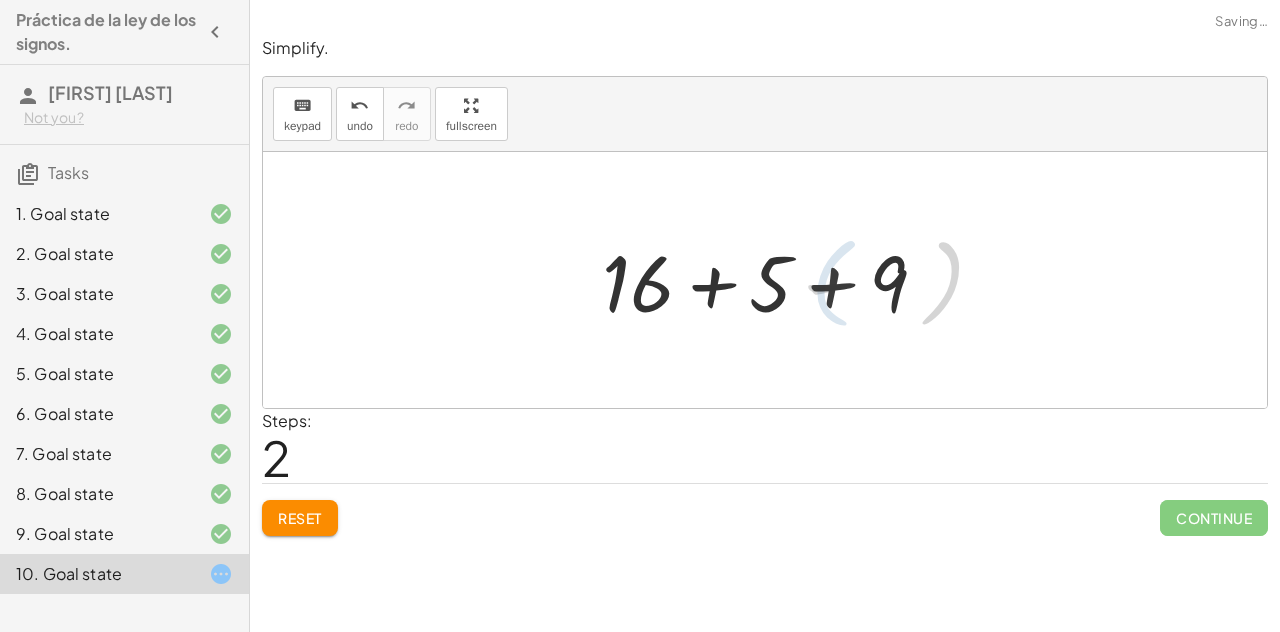 click at bounding box center (773, 280) 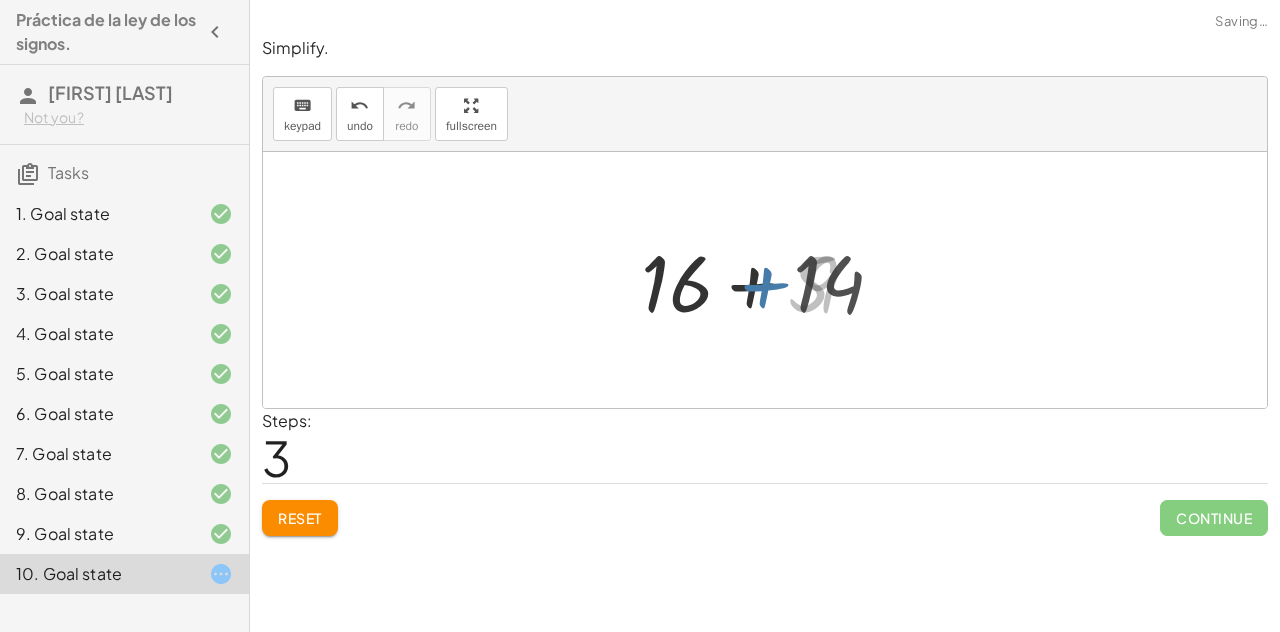 click at bounding box center (773, 280) 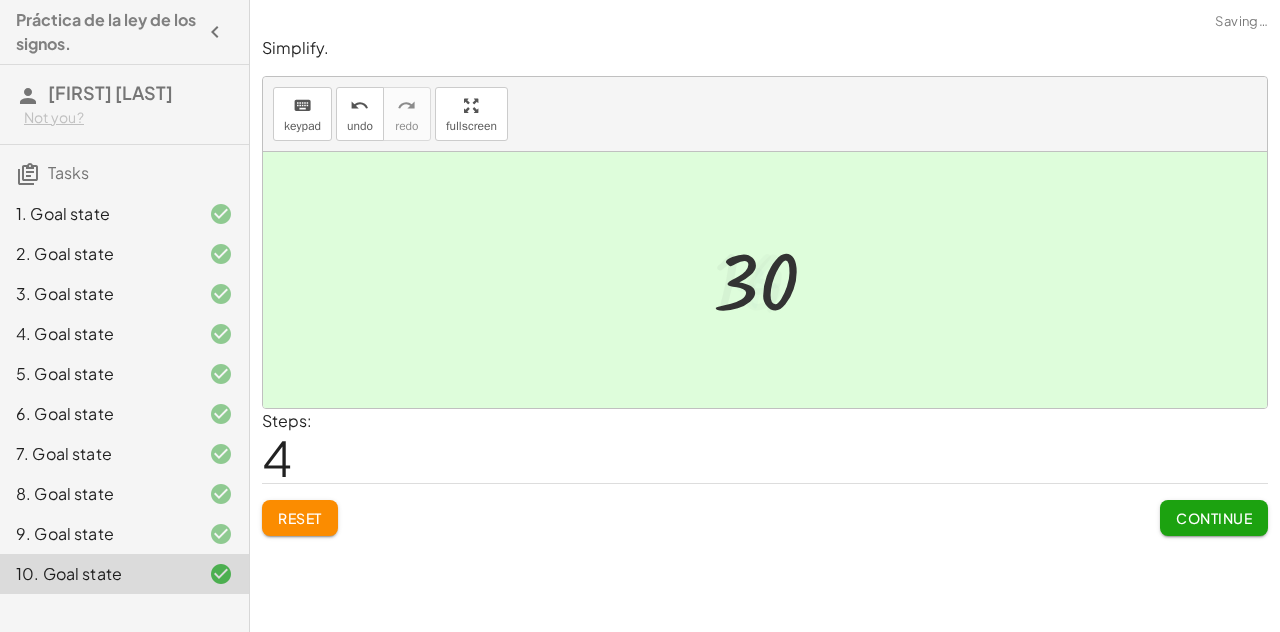click on "Continue" 